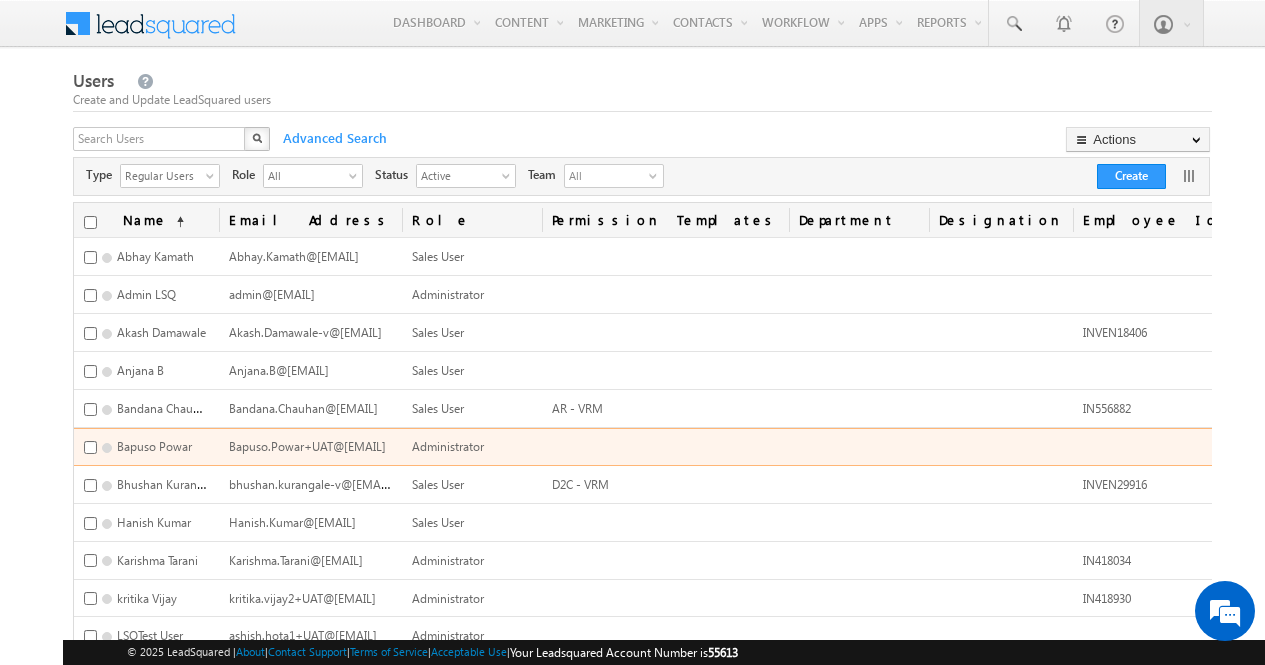 scroll, scrollTop: 0, scrollLeft: 0, axis: both 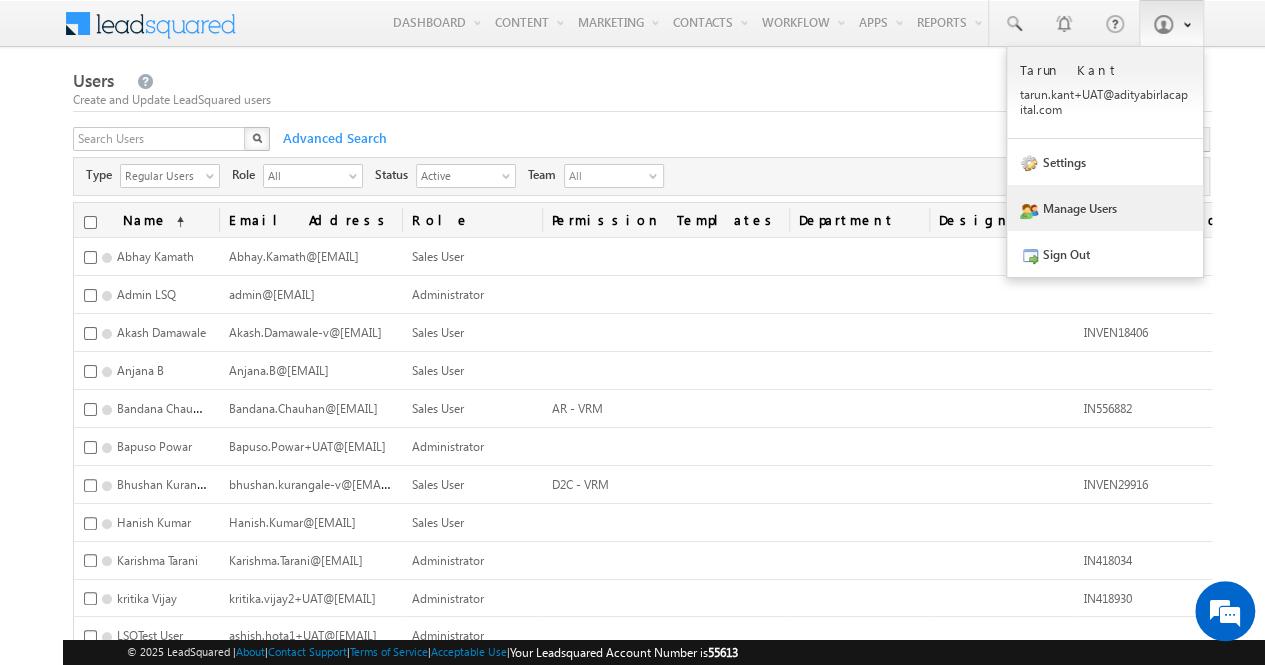 click on "Manage Users" at bounding box center (1105, 208) 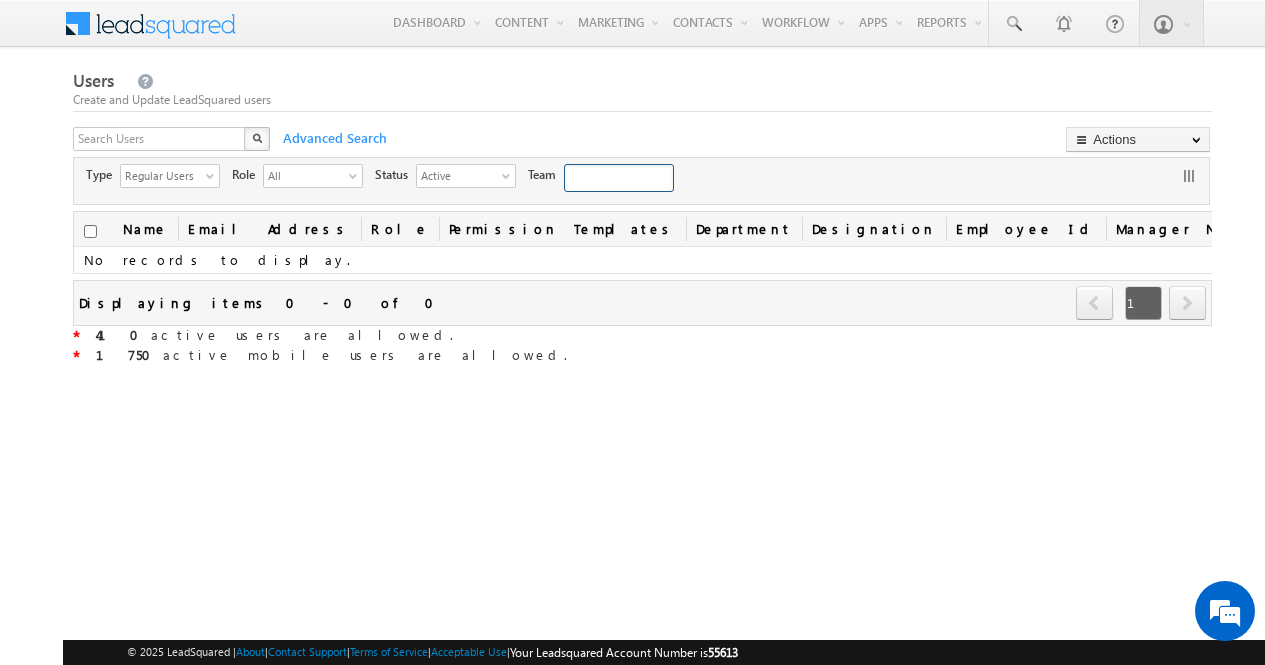 click on "select" at bounding box center (214, 175) 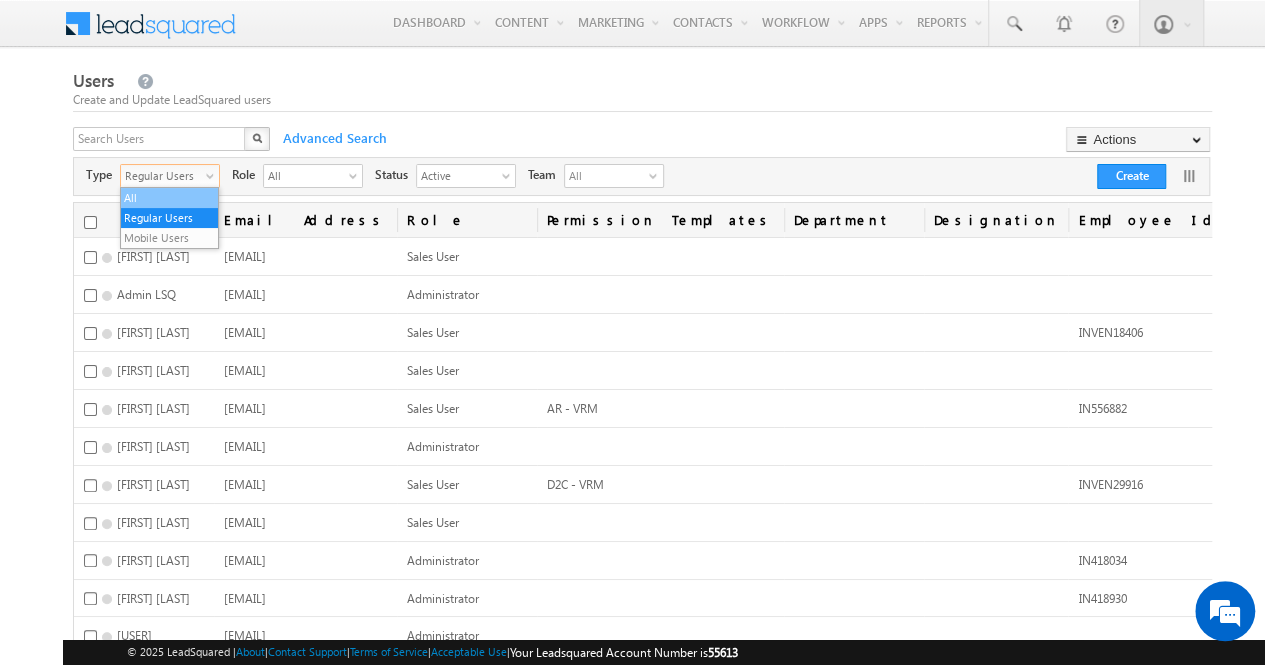 click on "All" at bounding box center (170, 198) 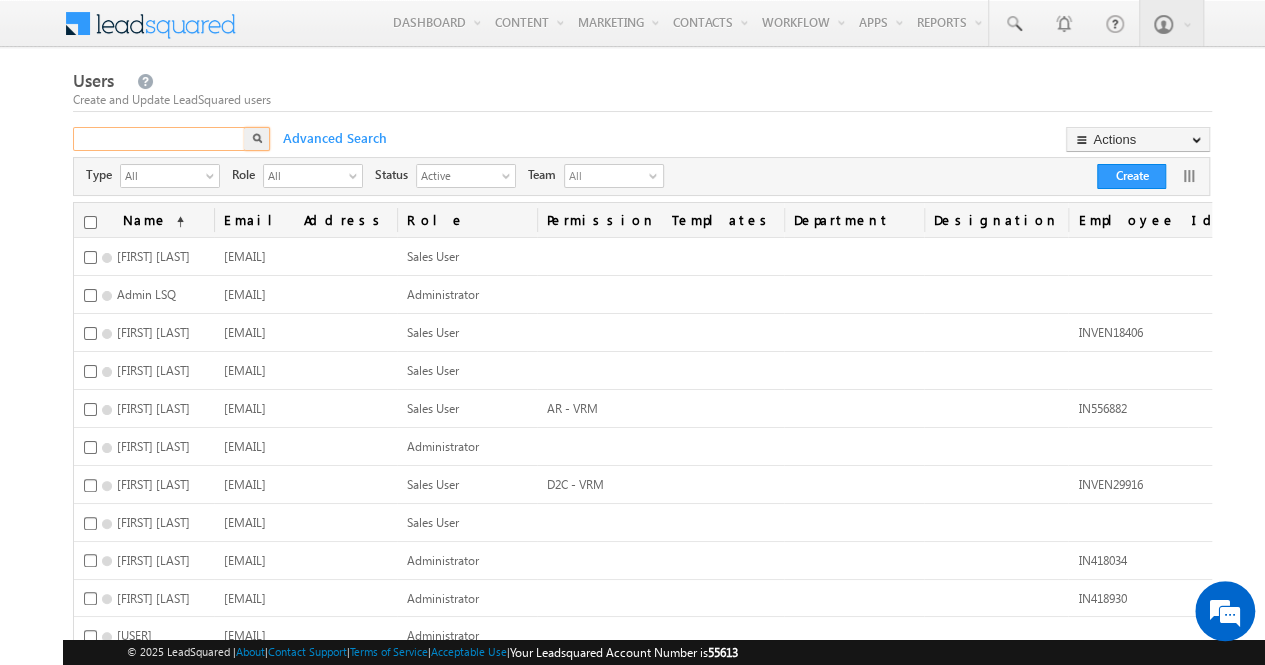click at bounding box center [160, 139] 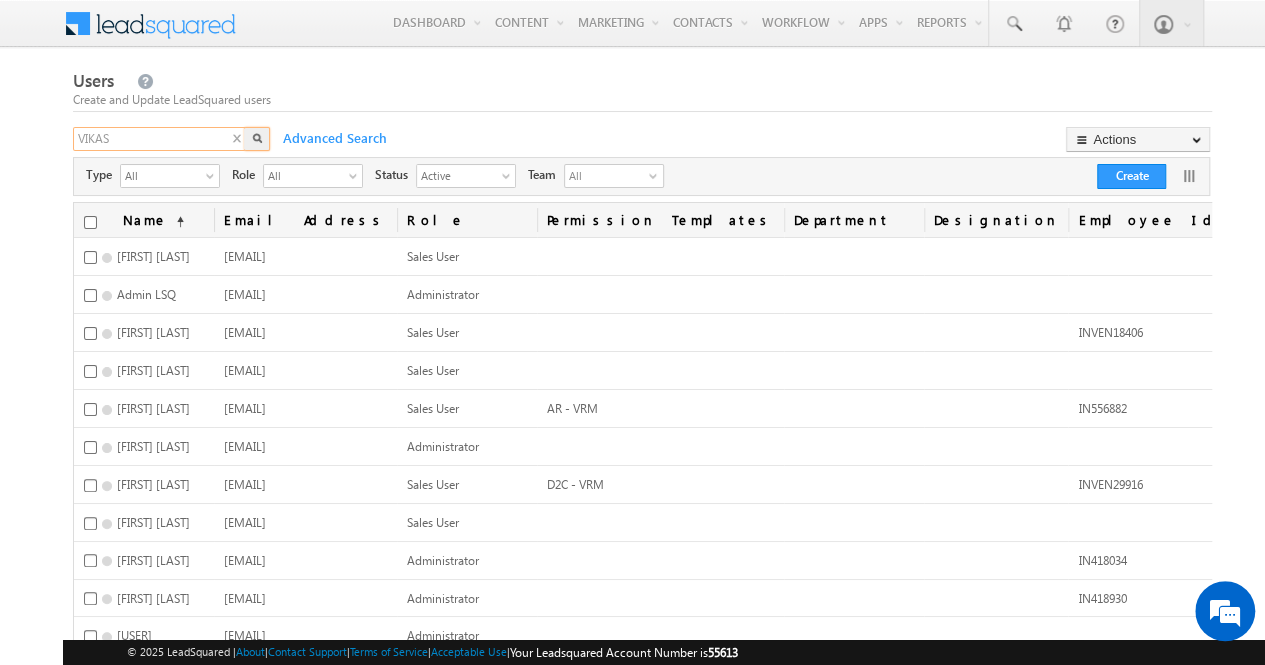 type on "VIKAS" 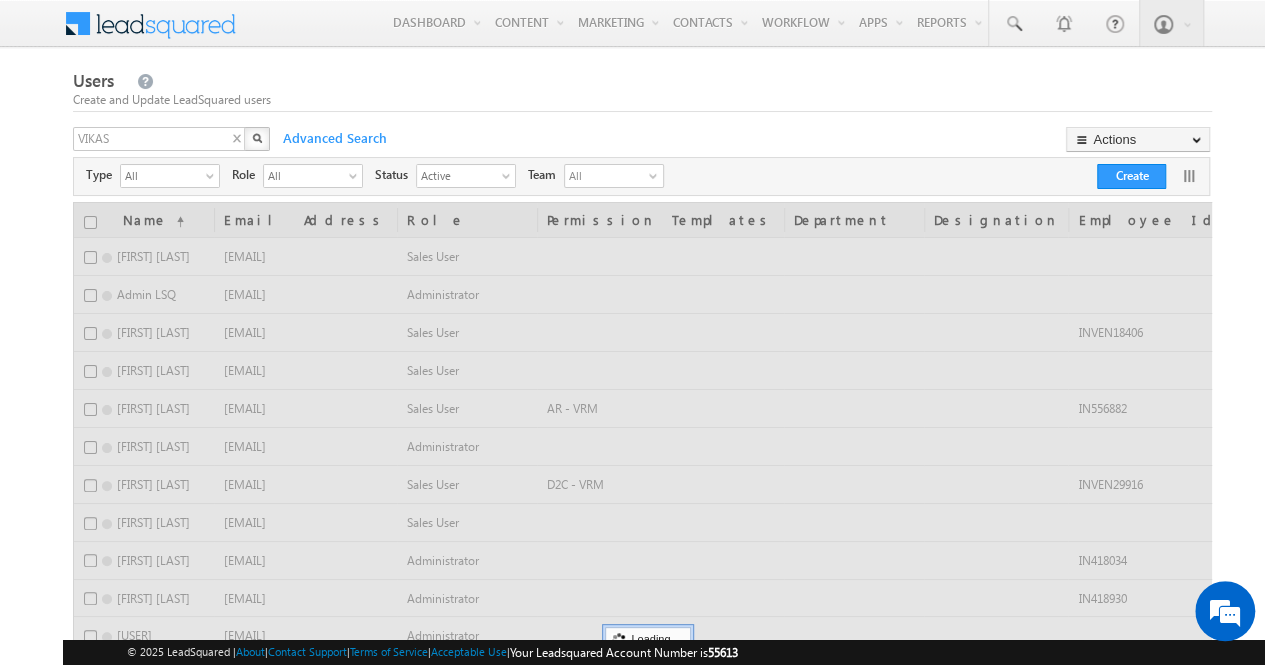 click at bounding box center (257, 138) 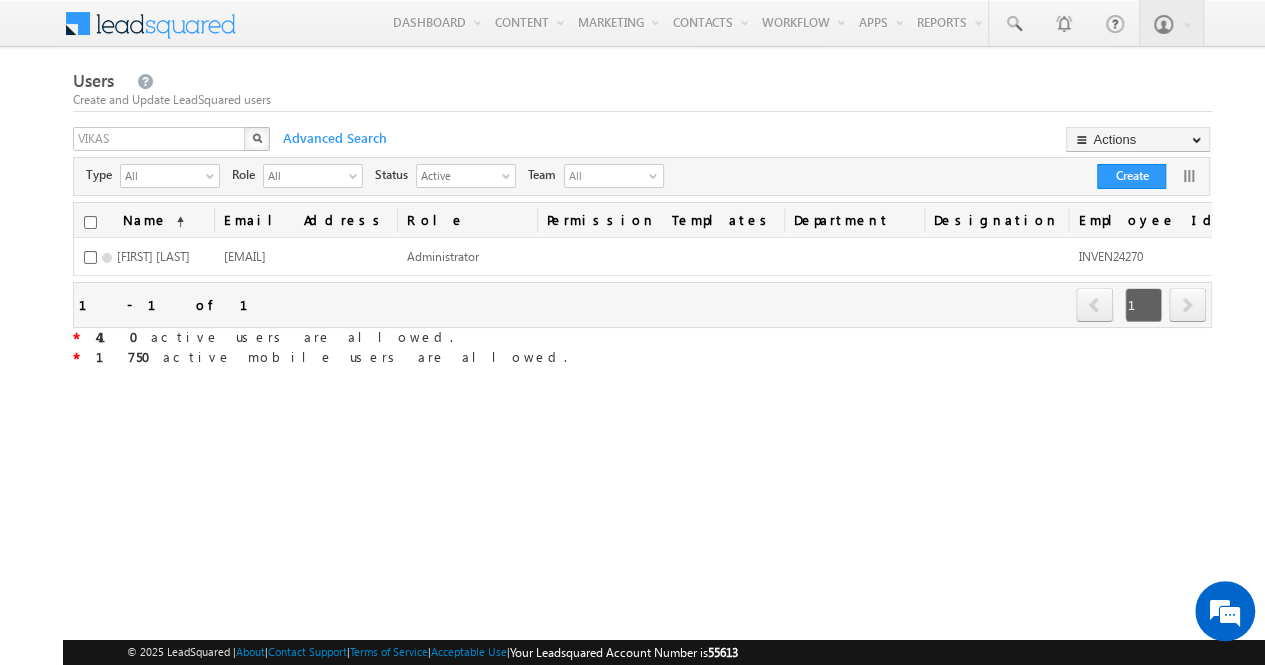 scroll, scrollTop: 0, scrollLeft: 0, axis: both 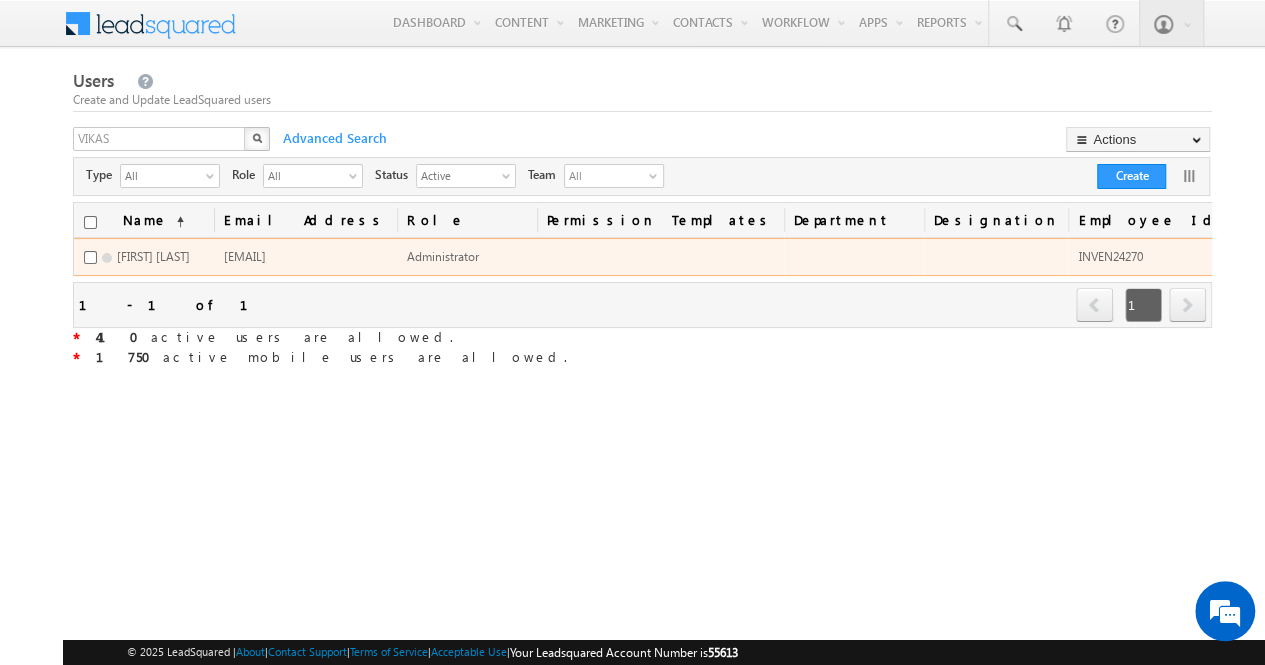click on "vikas.nerkar-+v@adityabirlacapital.com" at bounding box center [245, 256] 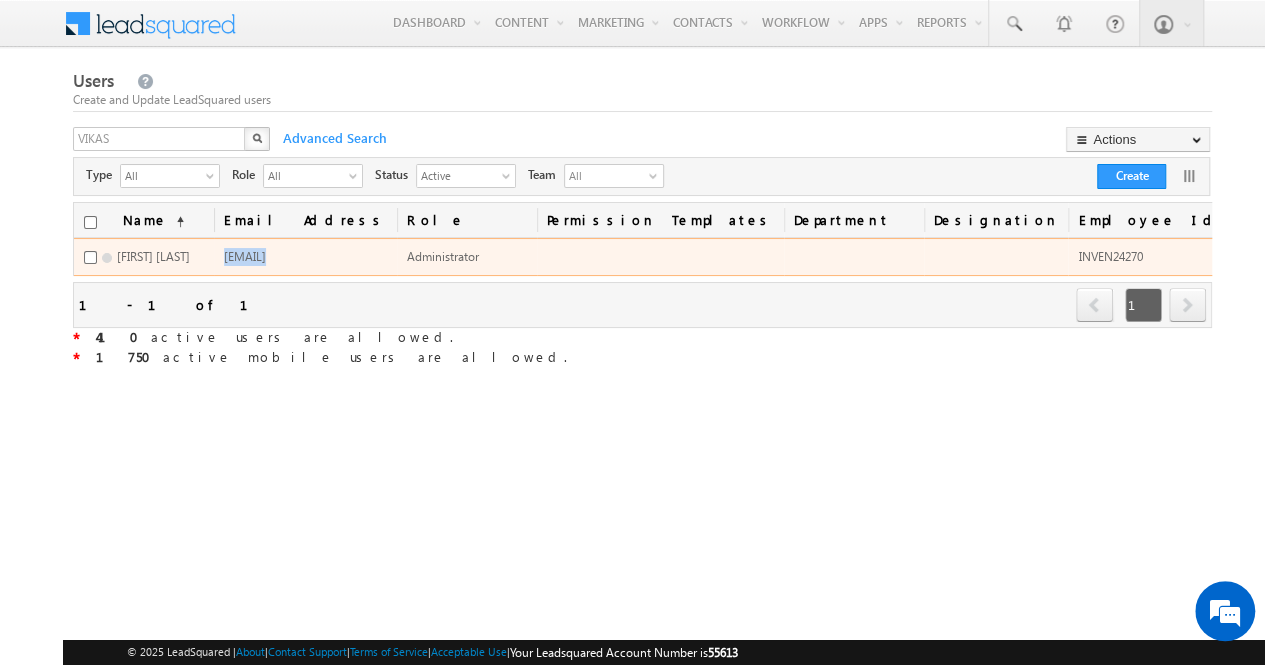 click on "vikas.nerkar-+v@adityabirlacapital.com" at bounding box center [245, 256] 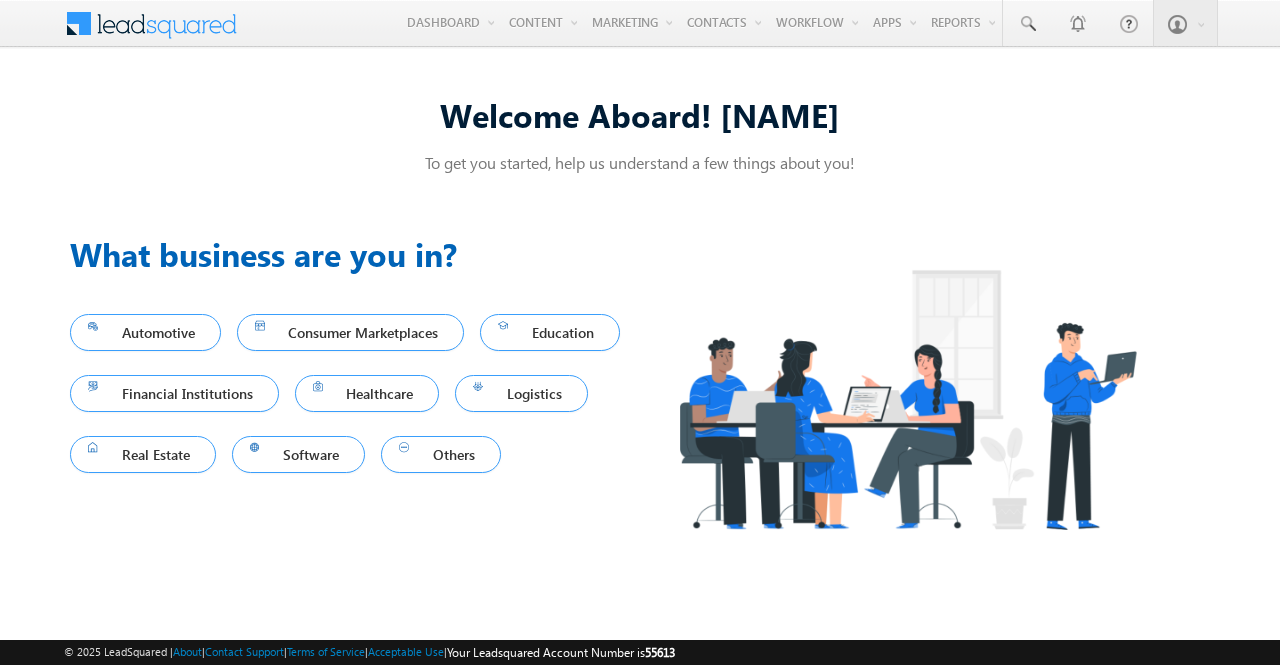 scroll, scrollTop: 0, scrollLeft: 0, axis: both 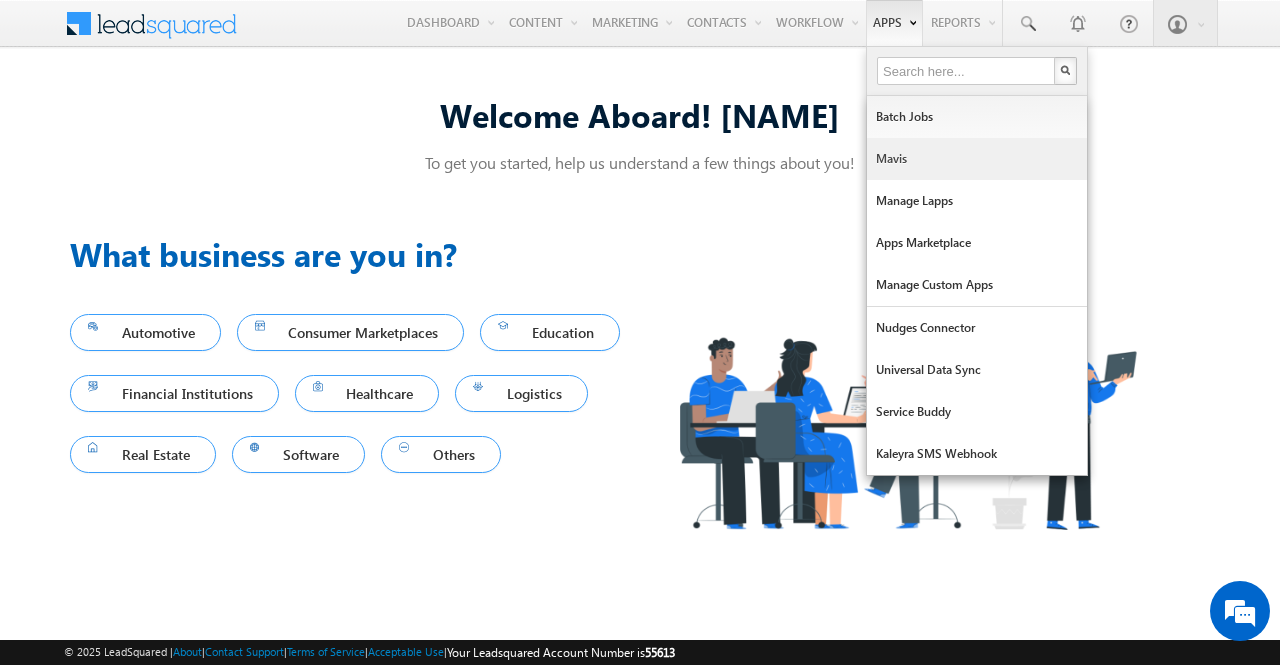 click on "Mavis" at bounding box center (977, 159) 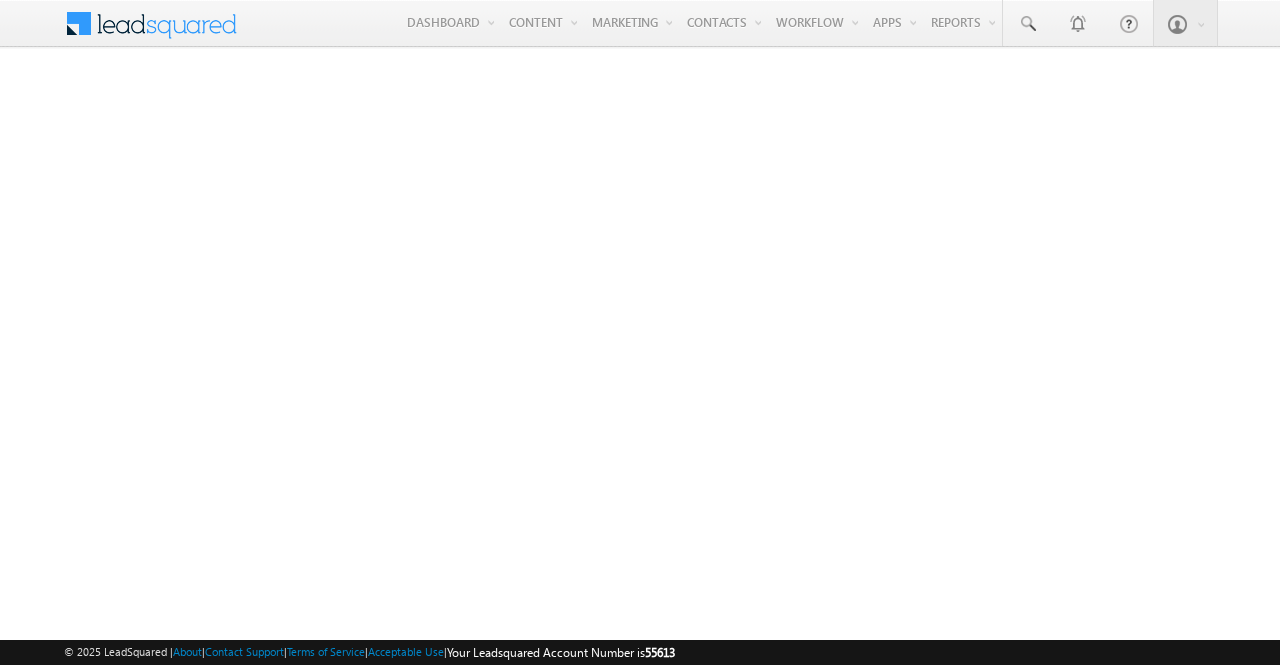 scroll, scrollTop: 0, scrollLeft: 0, axis: both 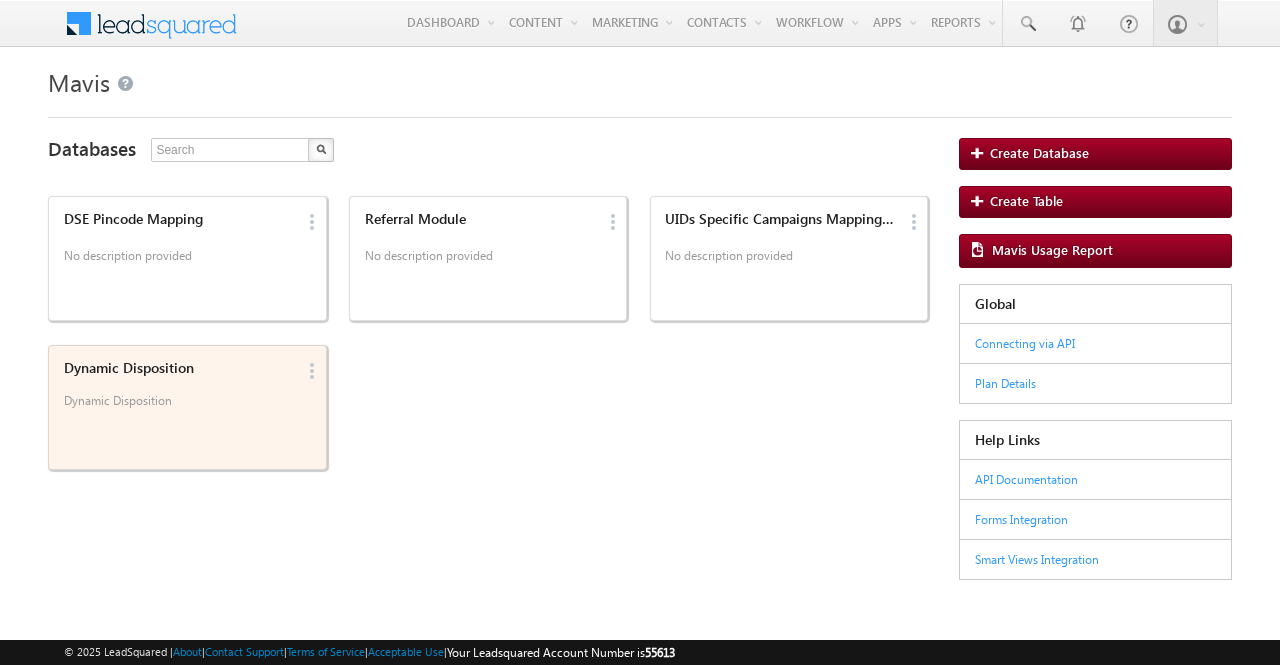 click on "Dynamic Disposition" at bounding box center (180, 408) 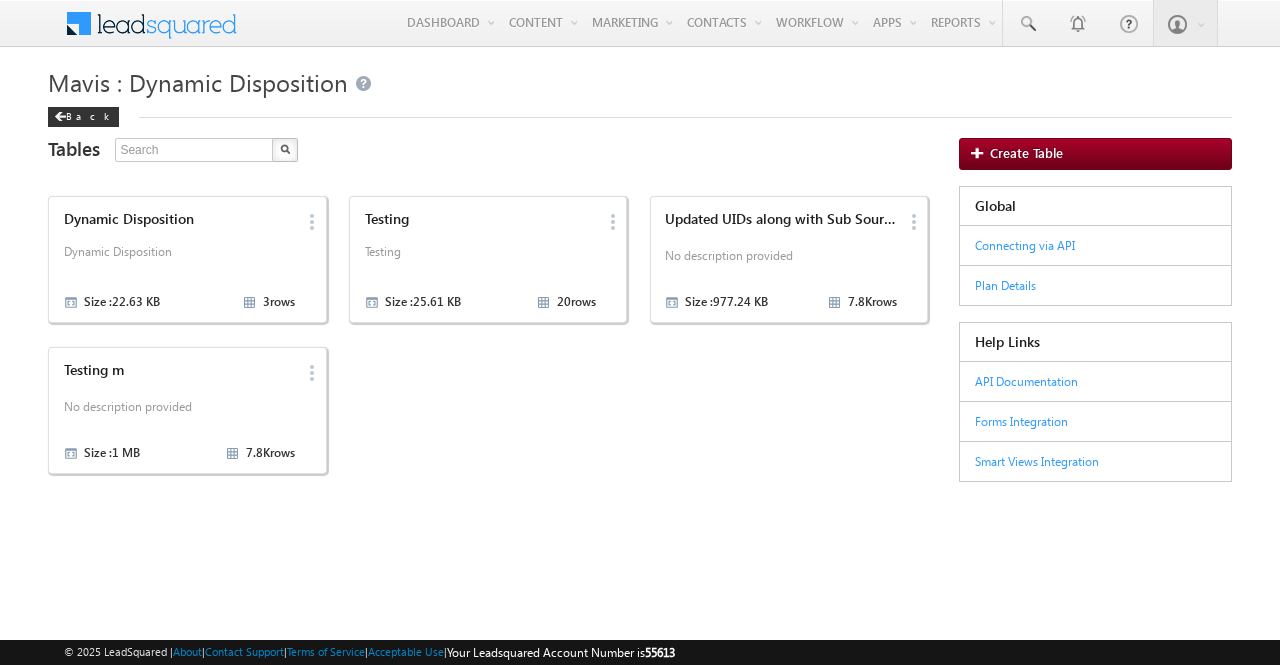 click on "No description provided" at bounding box center [180, 410] 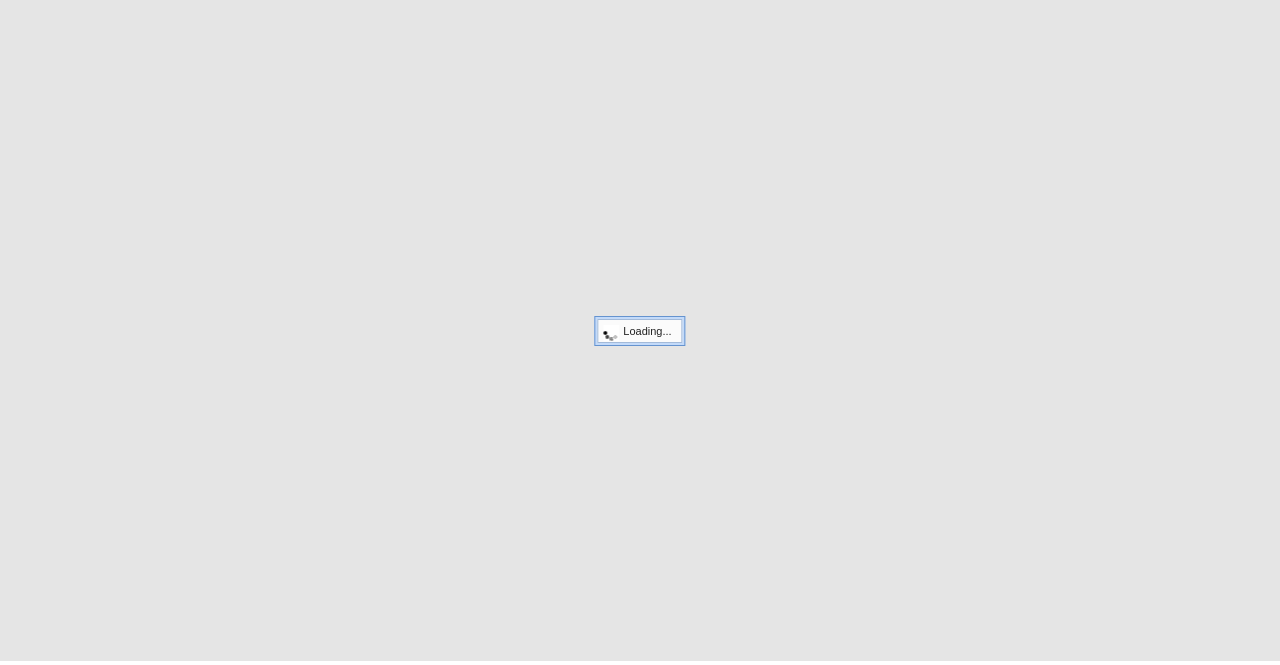 scroll, scrollTop: 0, scrollLeft: 0, axis: both 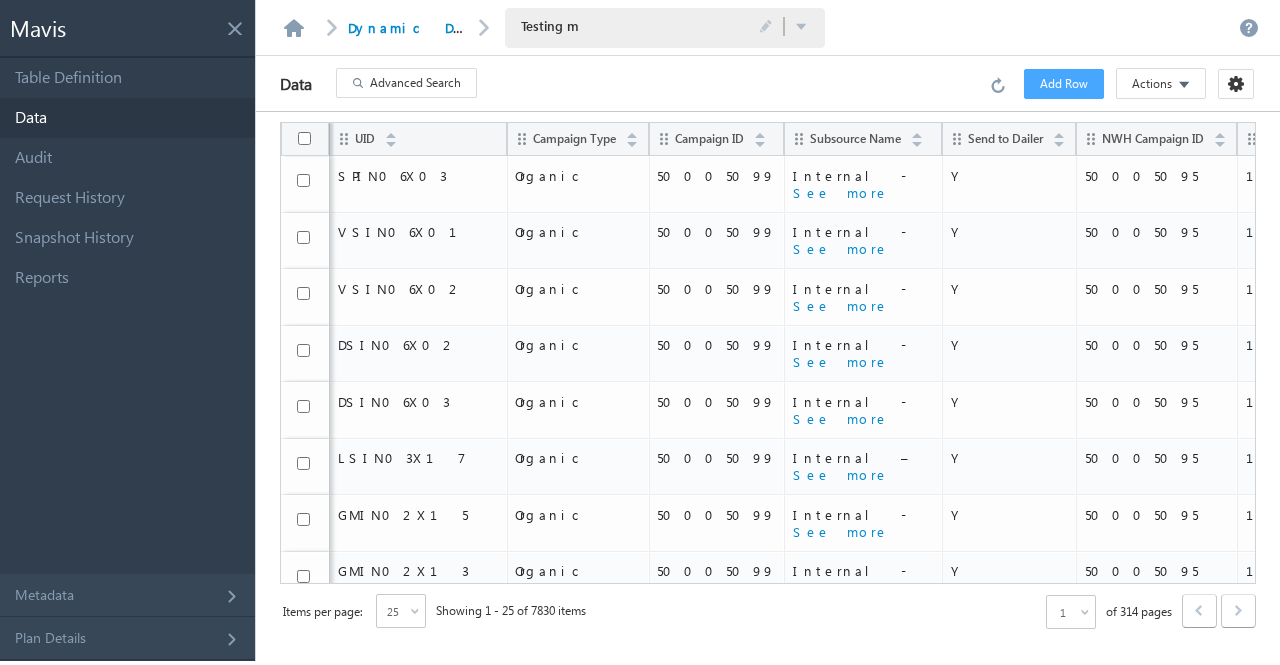 click on "Advanced Search" at bounding box center [415, 83] 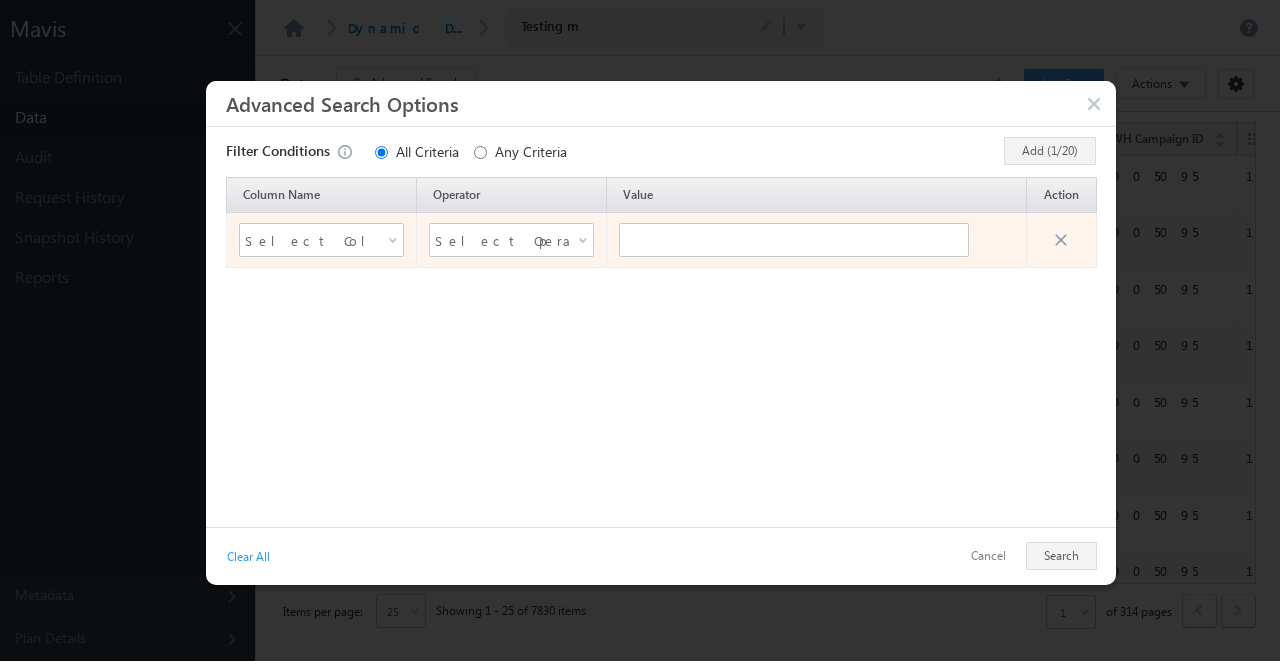 click on "Select Column Name" at bounding box center (321, 240) 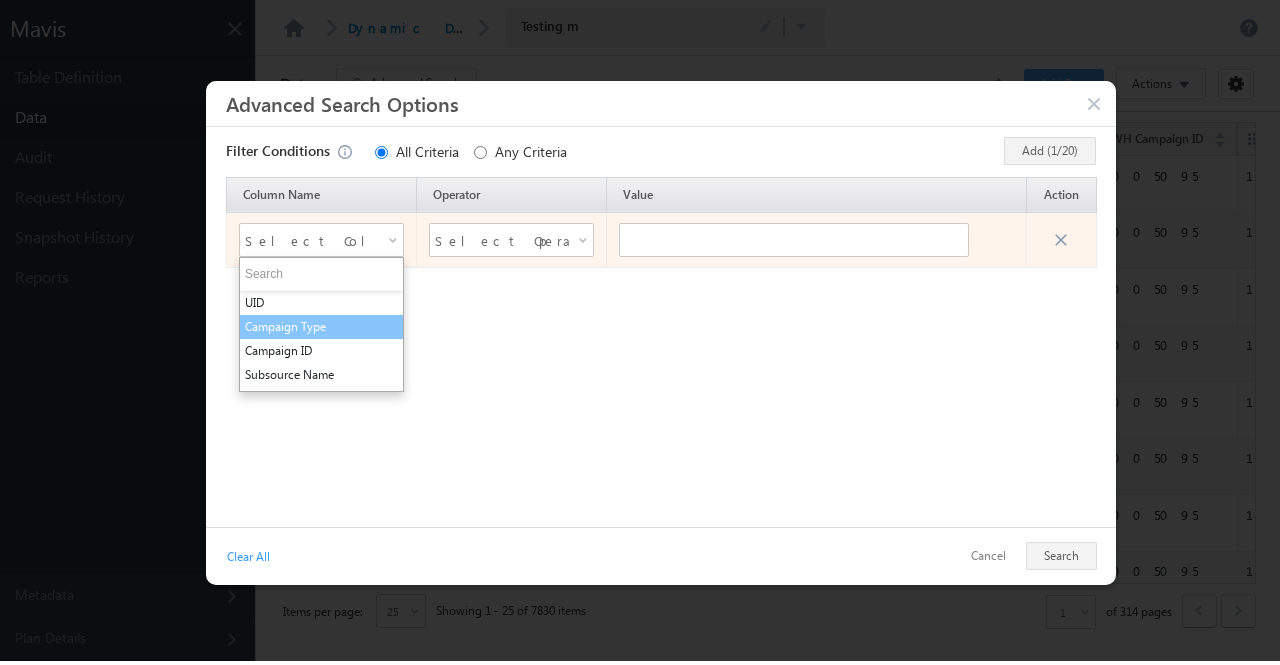 click on "Campaign Type" at bounding box center [321, 327] 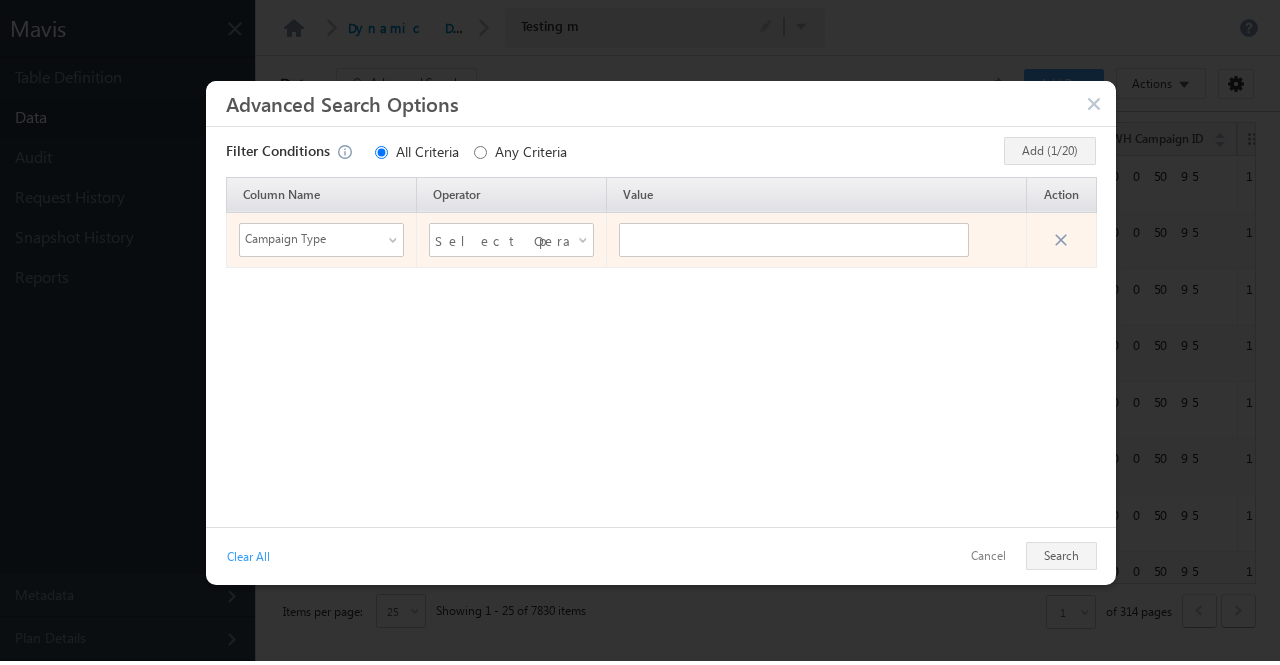 click on "Campaign Type" at bounding box center (322, 239) 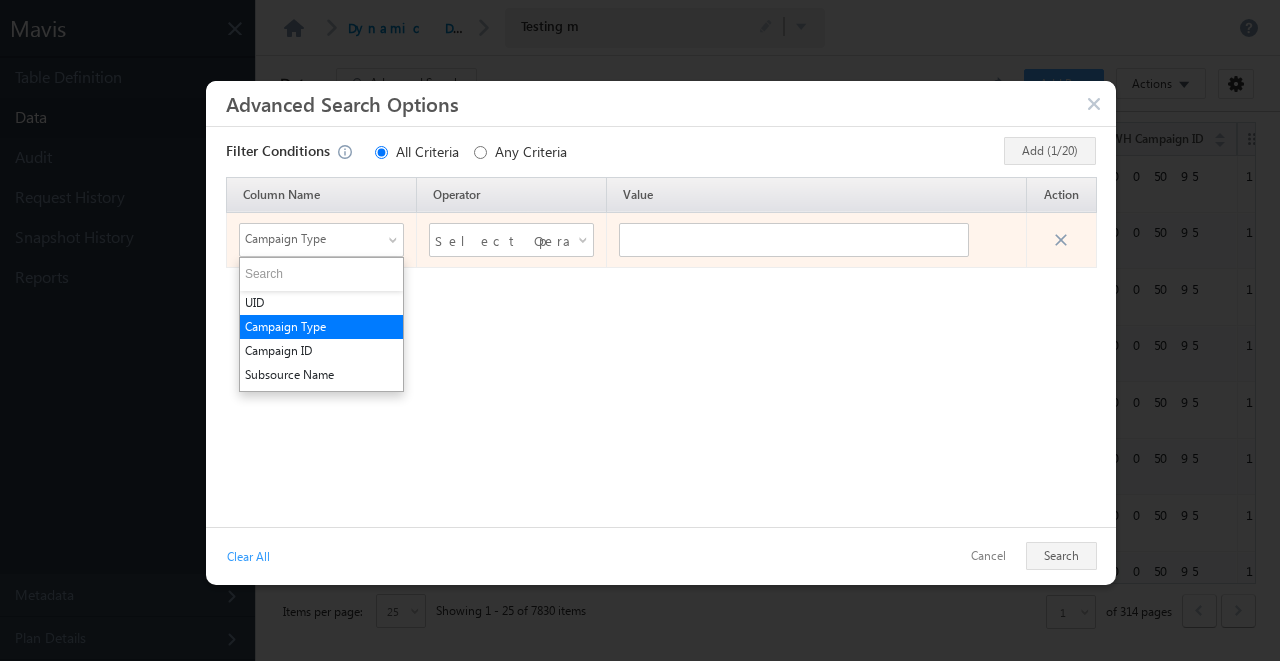 scroll, scrollTop: 23, scrollLeft: 0, axis: vertical 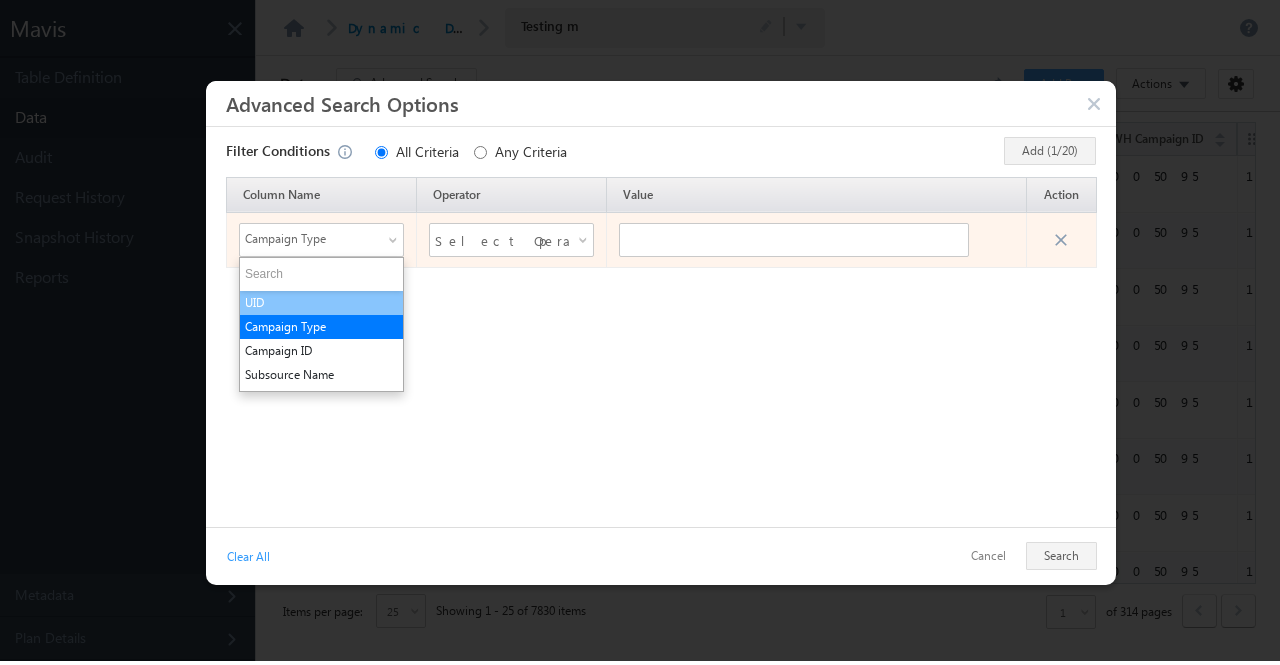 click on "UID" at bounding box center (321, 303) 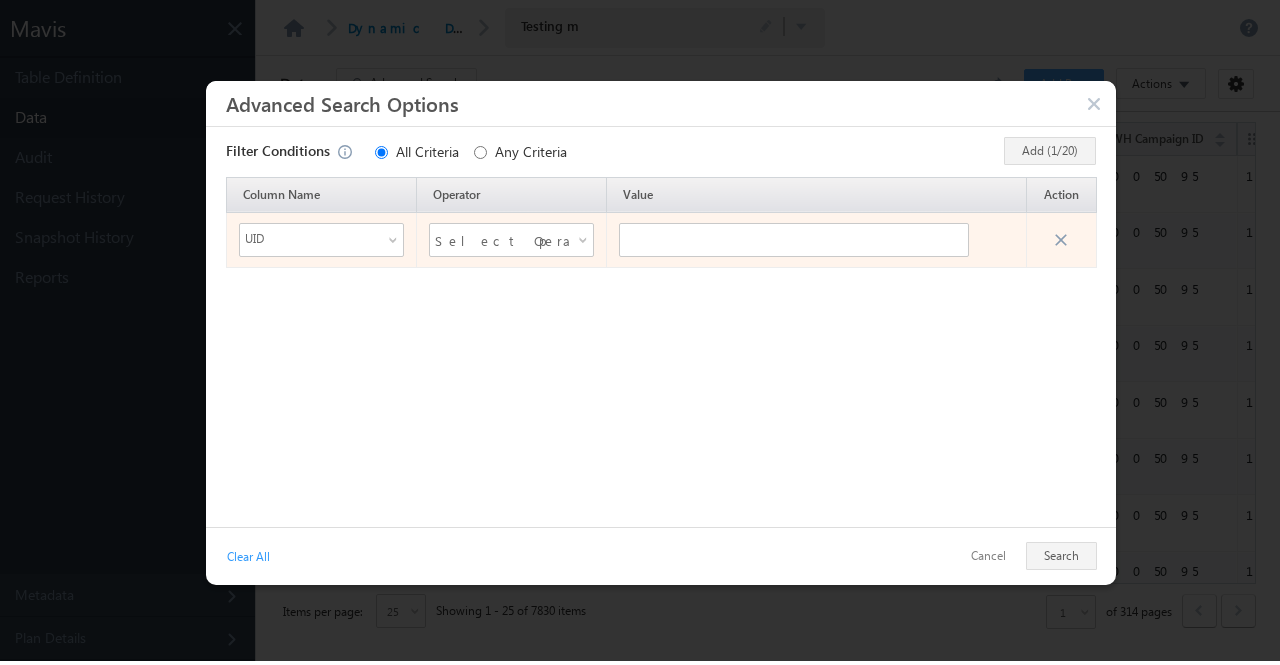 click on "Select Operator" at bounding box center [499, 240] 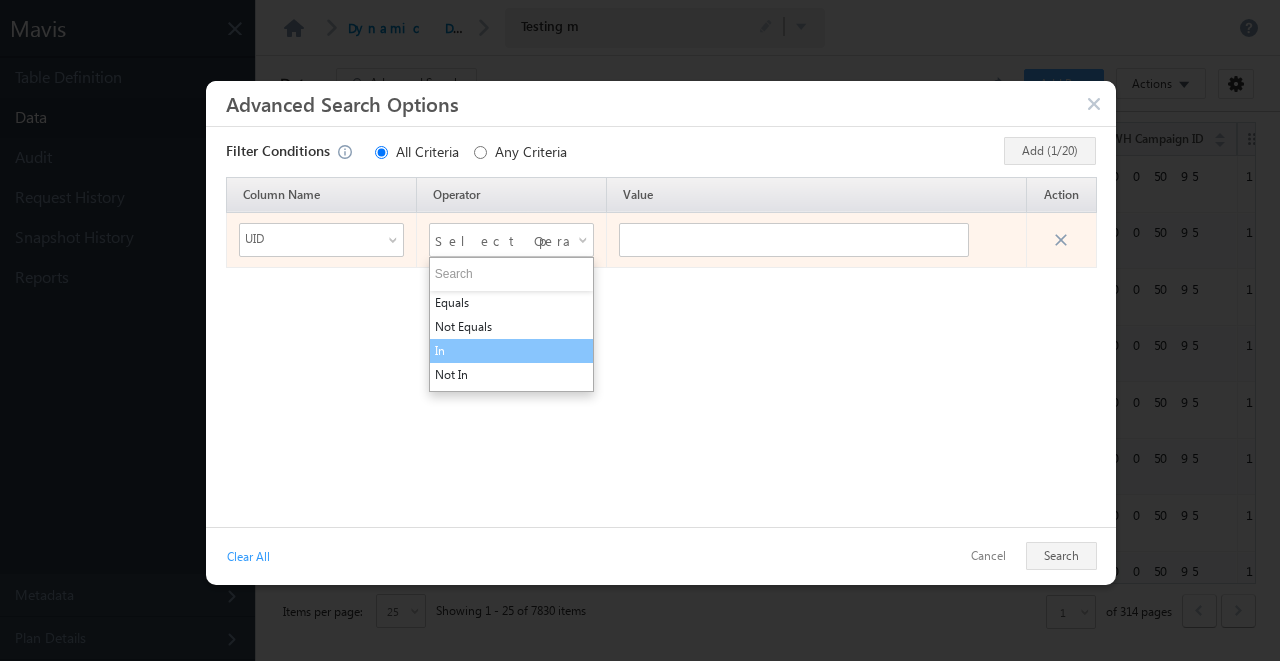 click on "In" at bounding box center [511, 351] 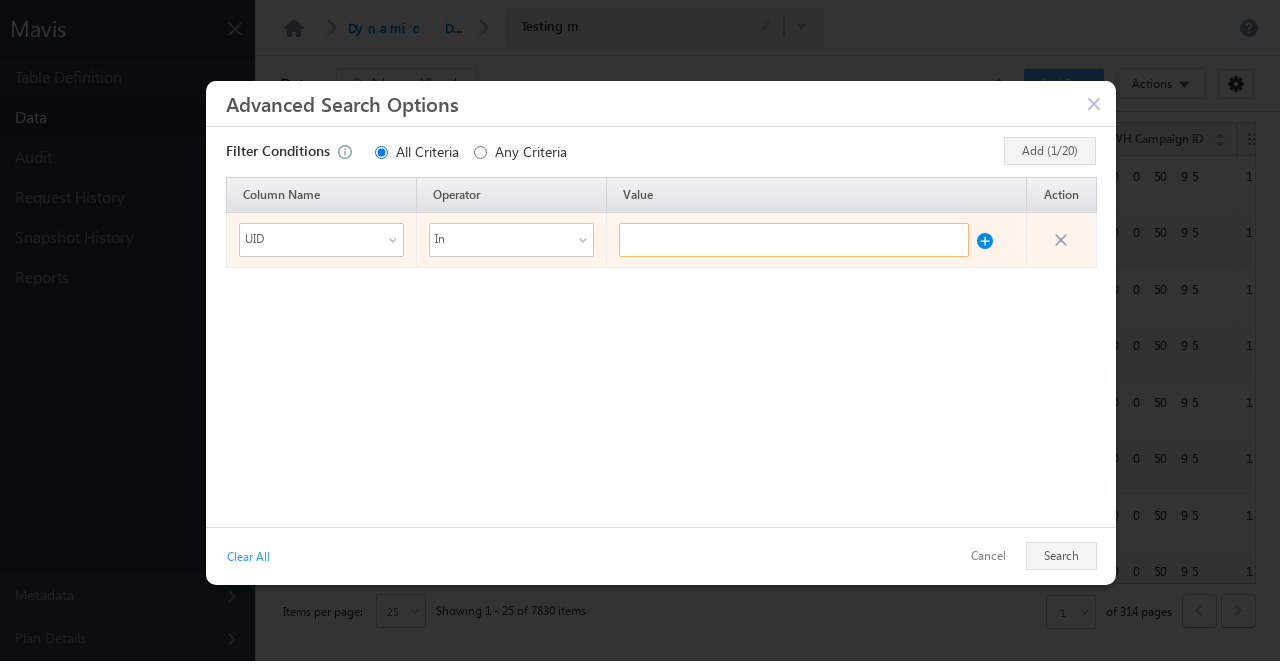 click at bounding box center (794, 240) 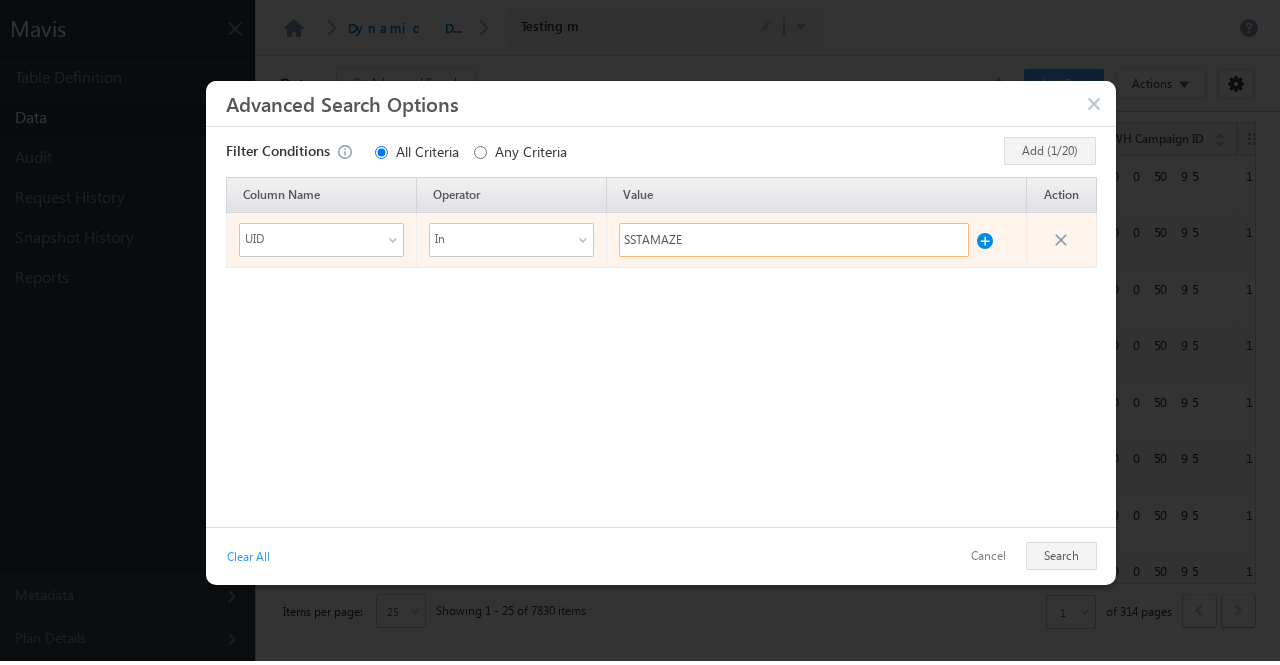 type on "SSTAMAZE" 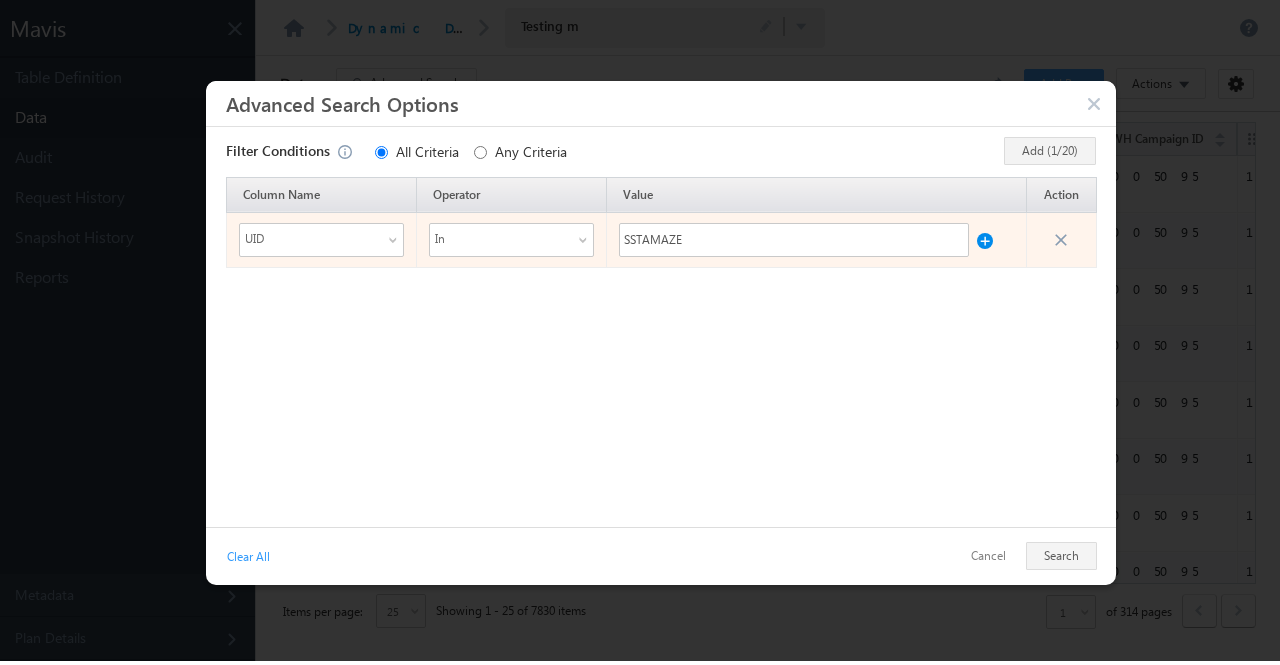 click at bounding box center (985, 236) 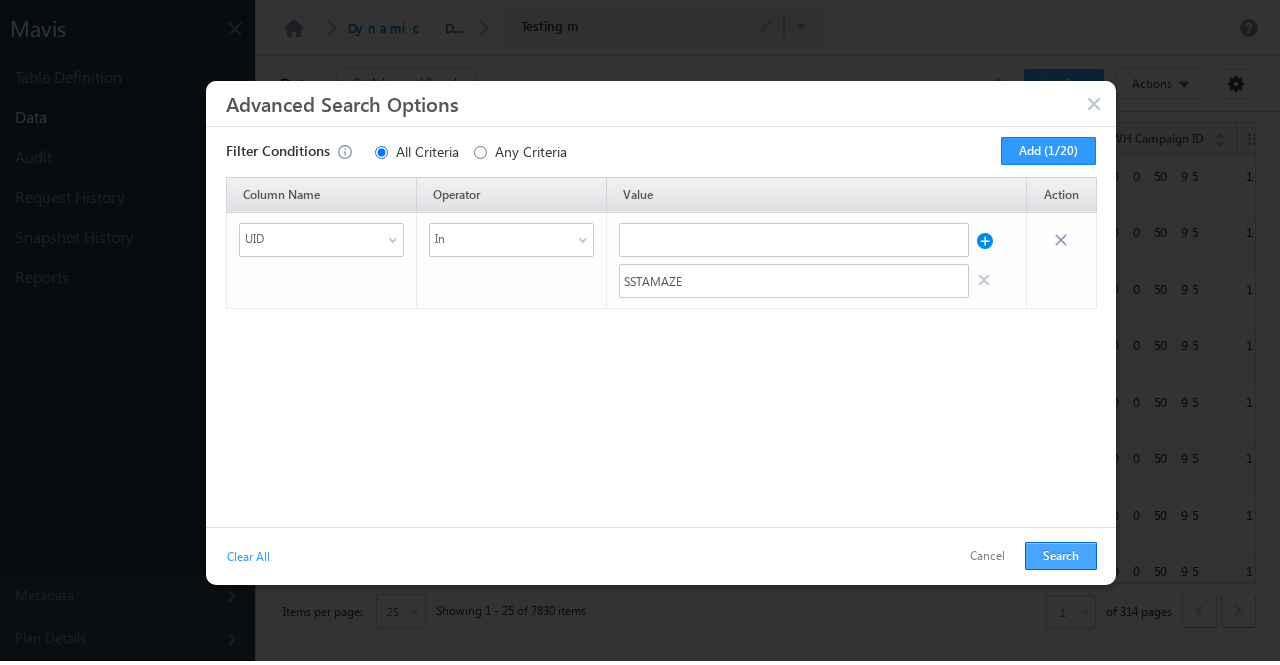 click on "Search" at bounding box center [1061, 556] 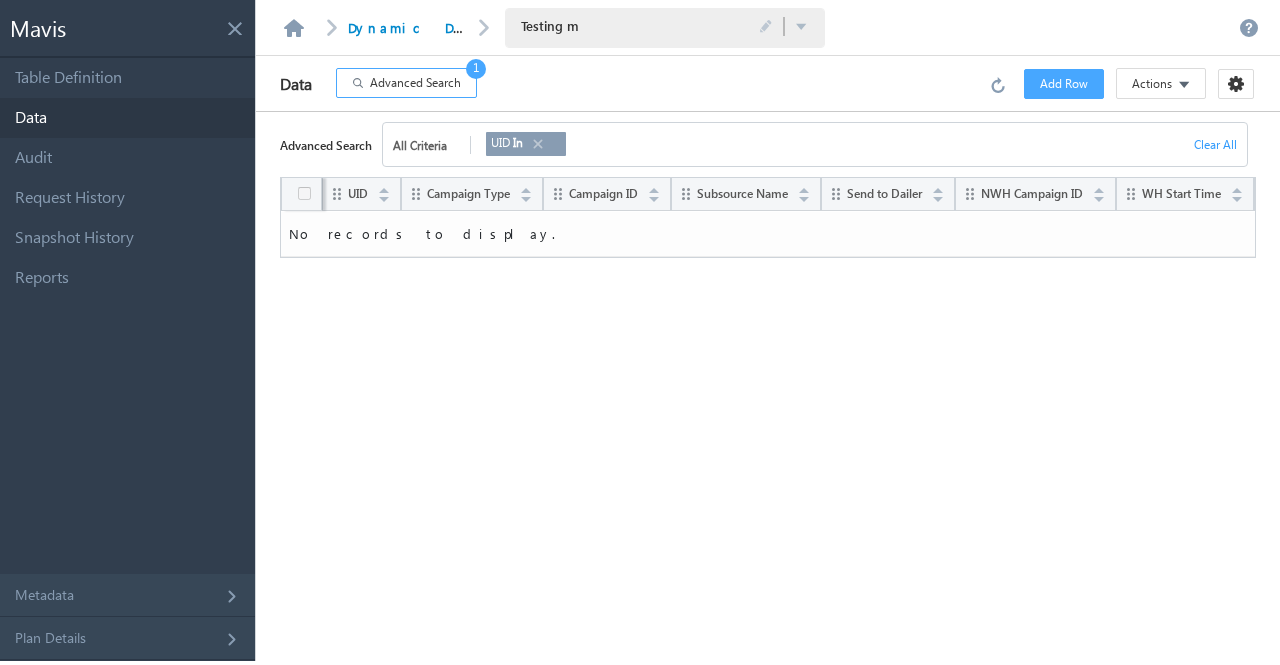 click on "Add Row" at bounding box center [1064, 84] 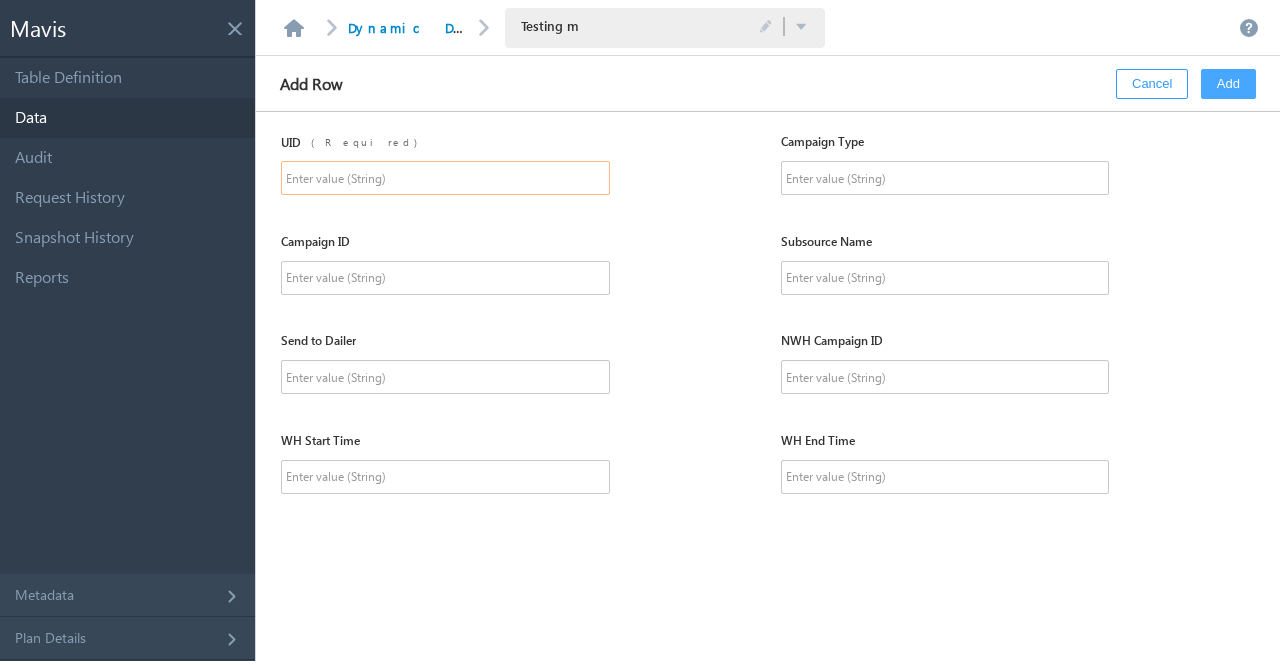 click at bounding box center (445, 178) 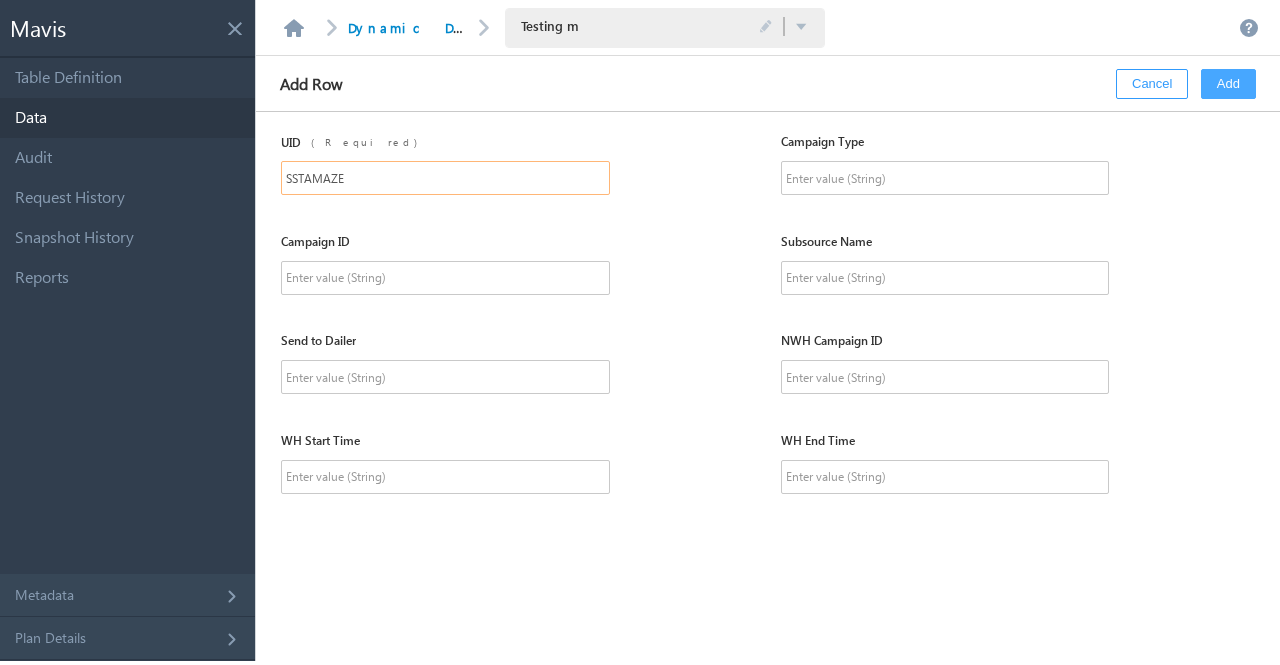 type on "SSTAMAZE" 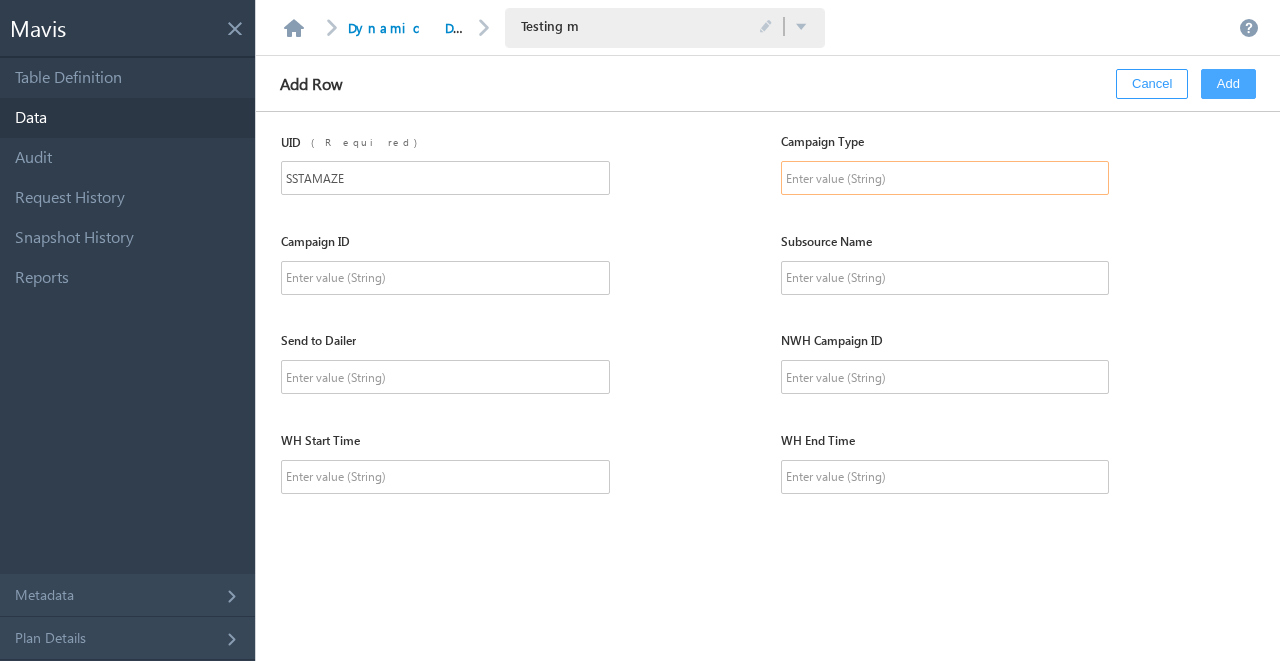 click at bounding box center [945, 178] 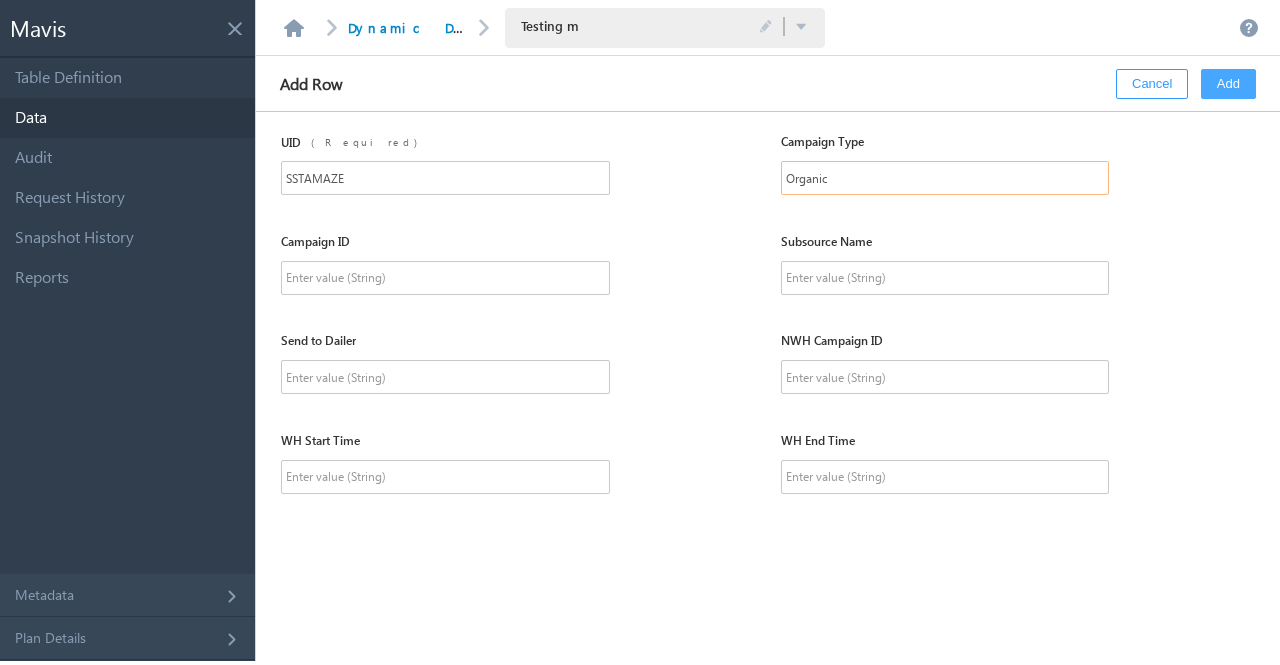 type on "Organic" 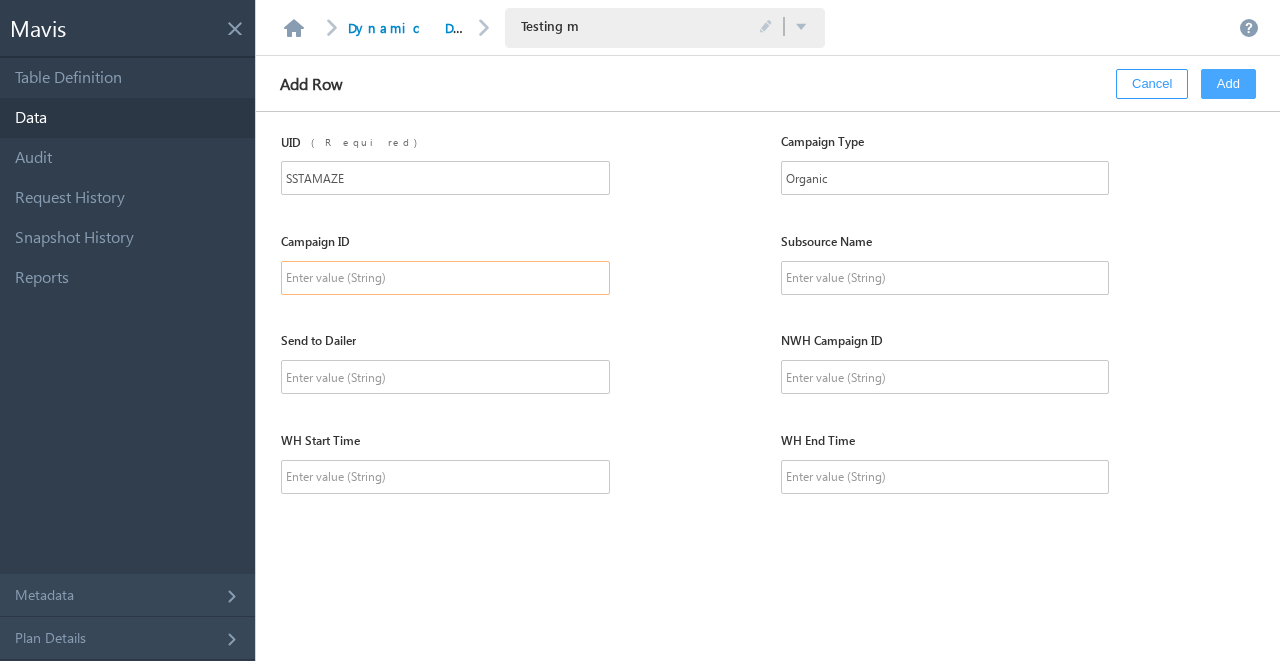 click at bounding box center [445, 278] 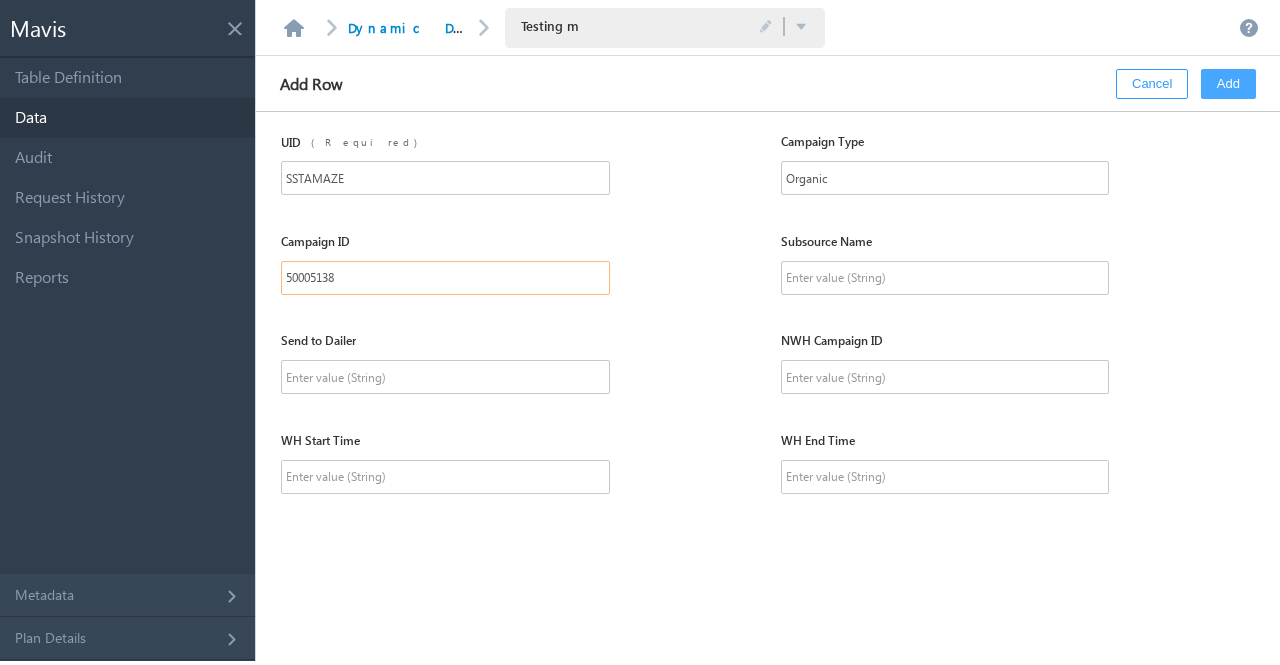 type on "50005138" 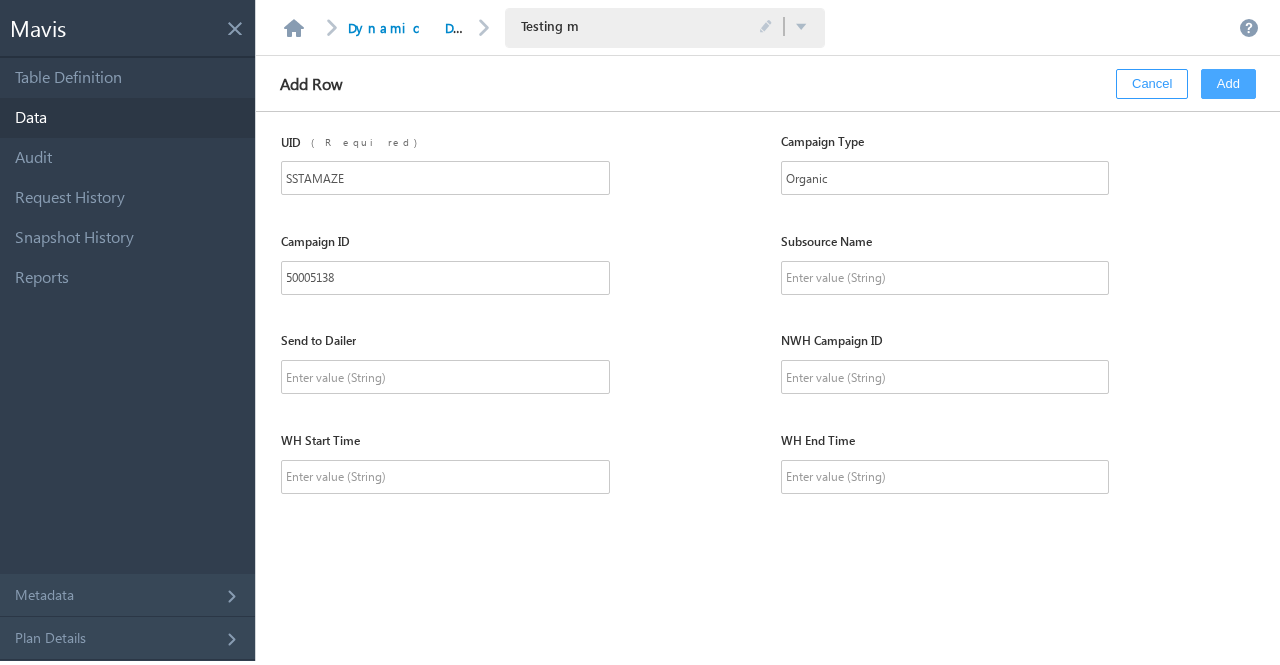 click on "Send to Dailer" at bounding box center [531, 363] 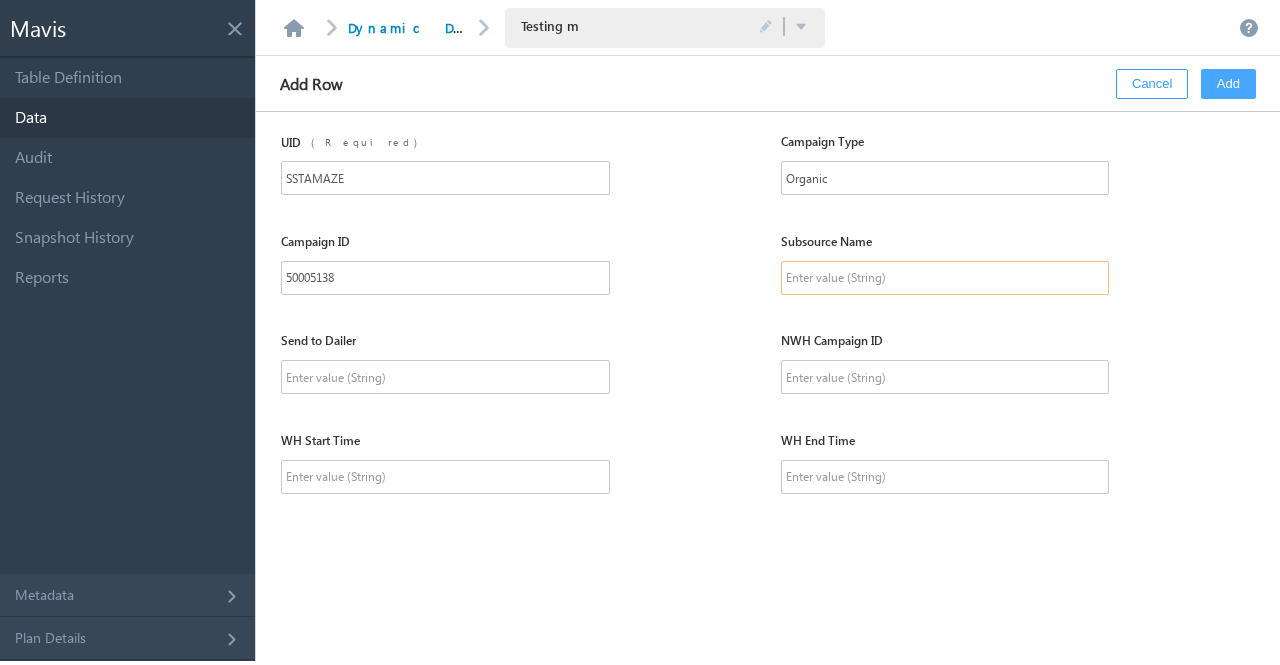click at bounding box center [945, 278] 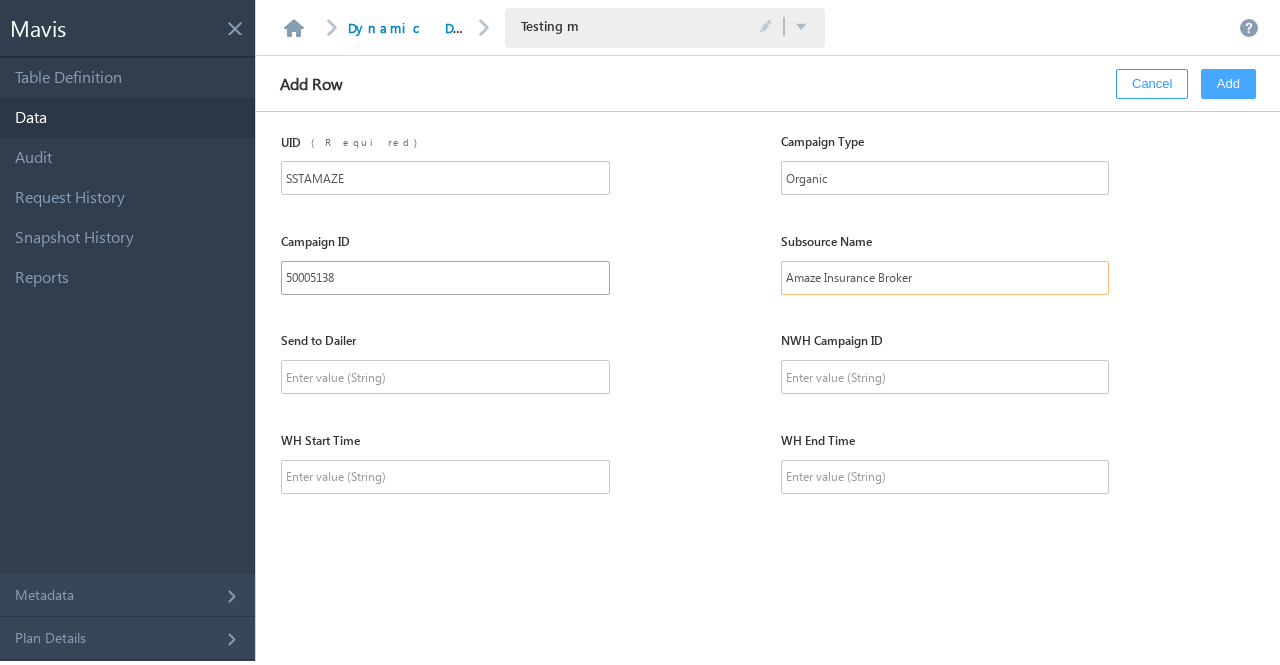 type on "Amaze Insurance Broker" 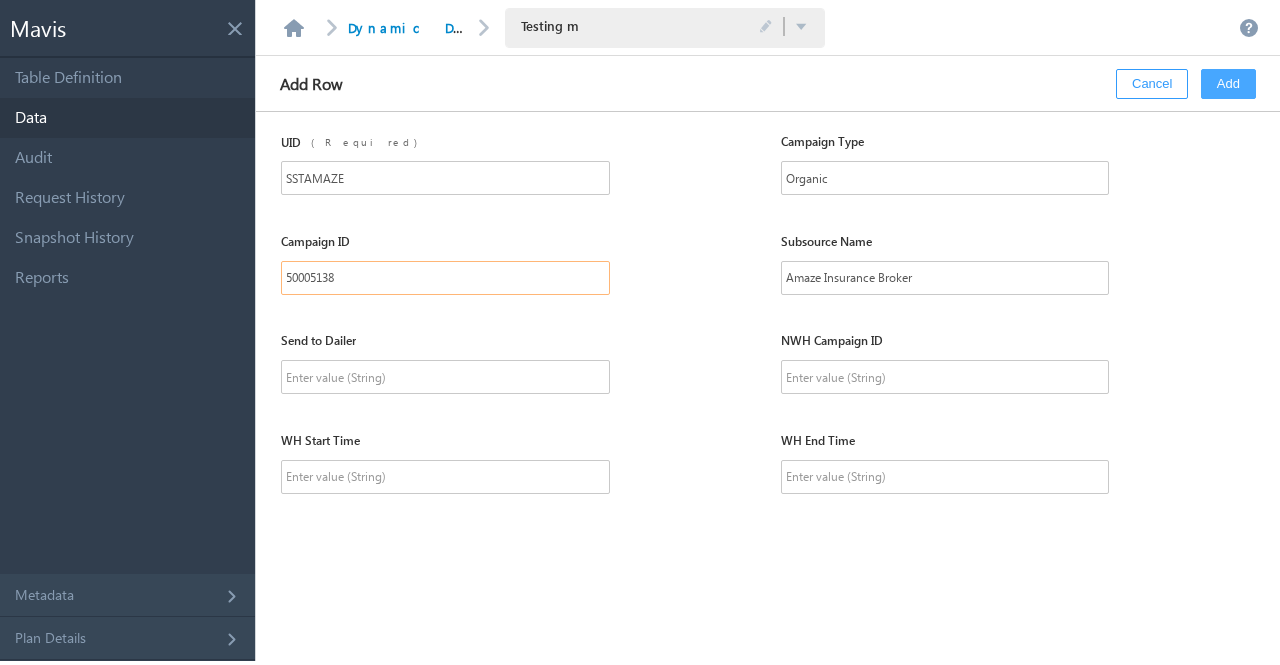 click on "50005138" at bounding box center (445, 278) 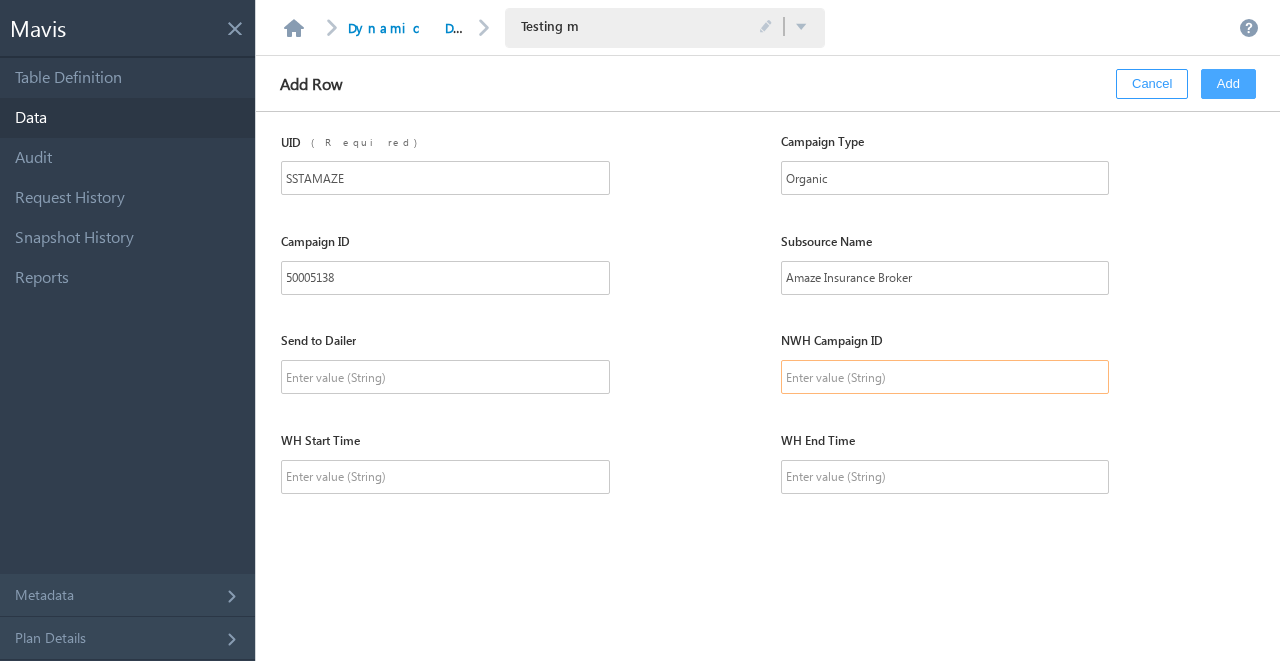 click at bounding box center [945, 377] 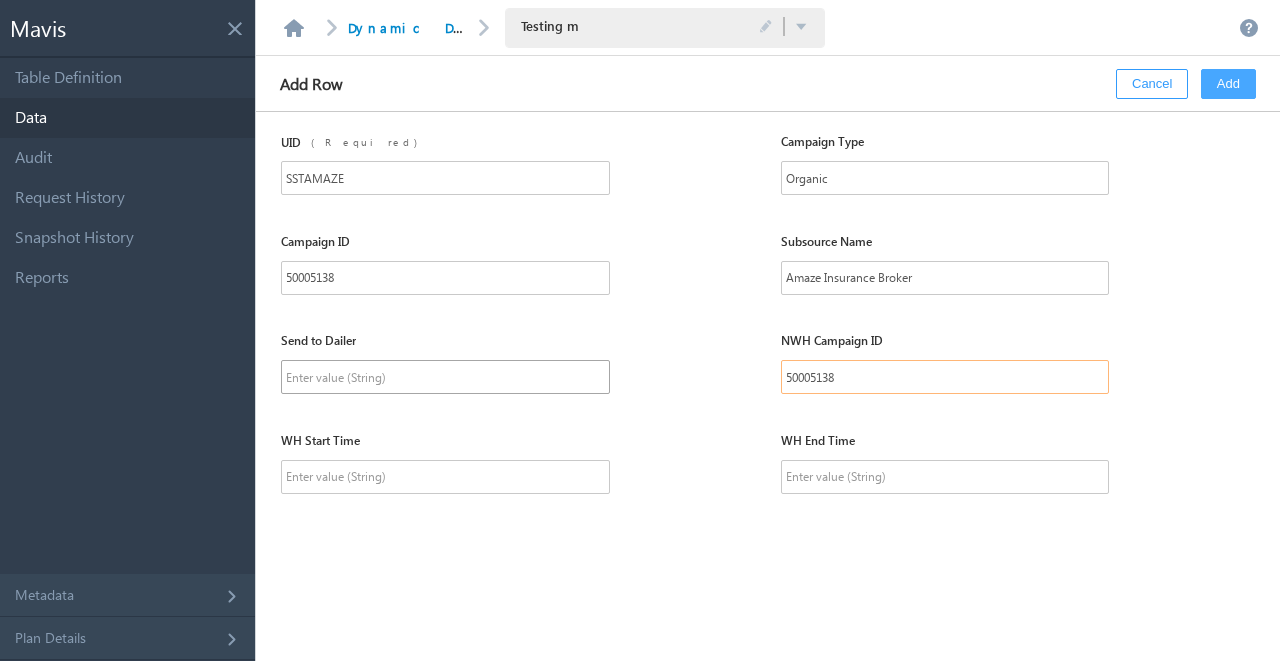 type on "50005138" 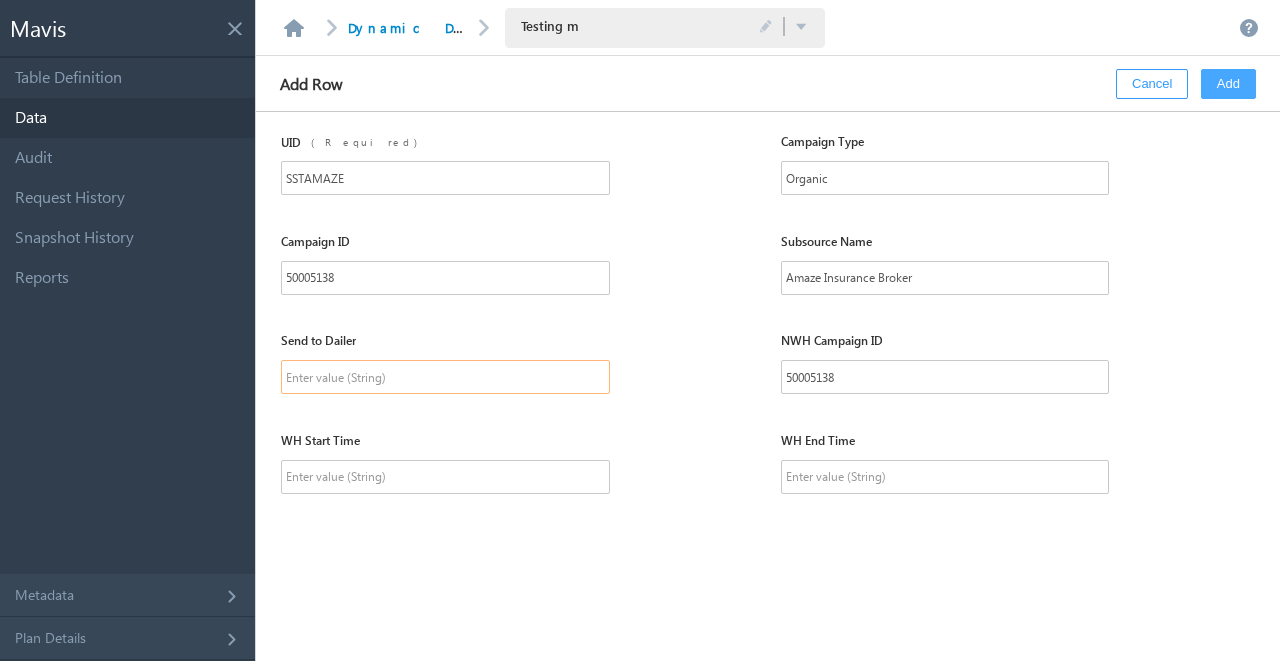 click at bounding box center [445, 377] 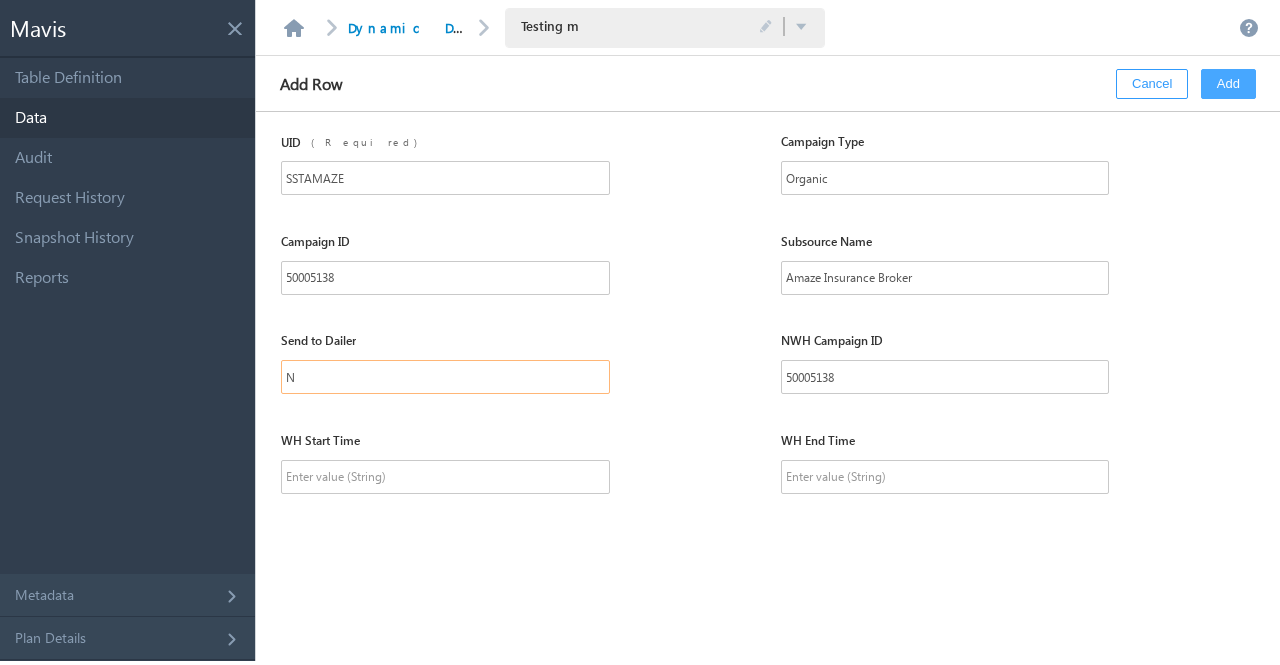 type on "N" 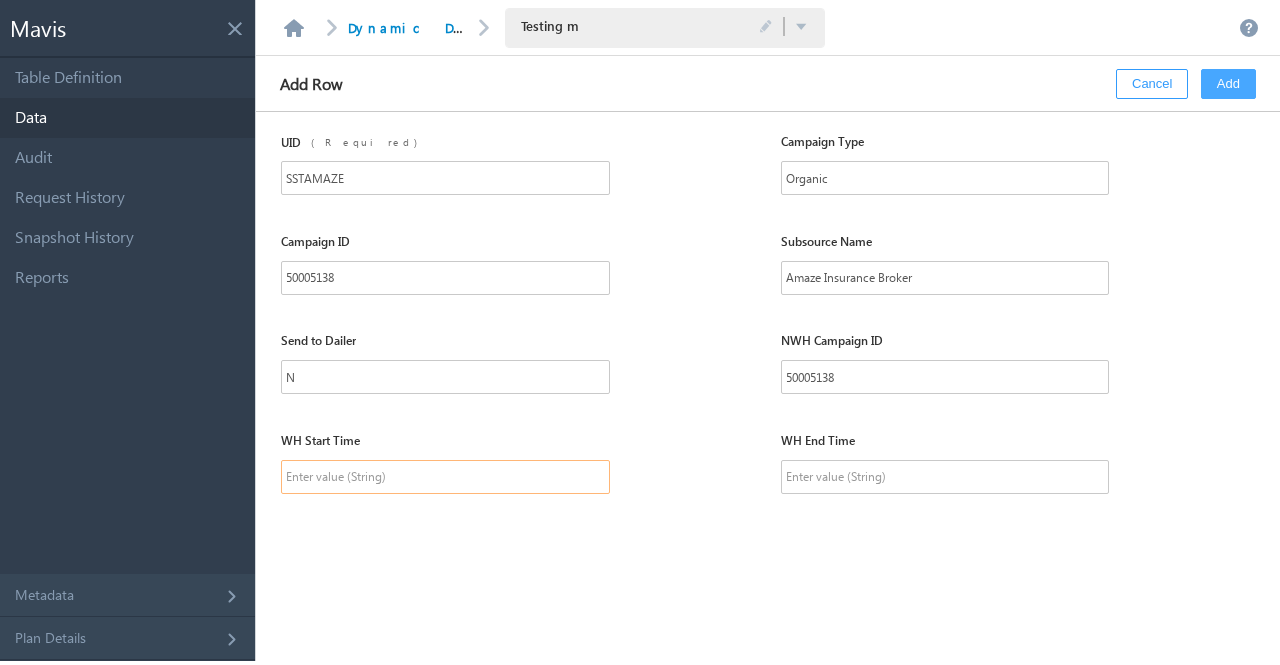 click at bounding box center [445, 477] 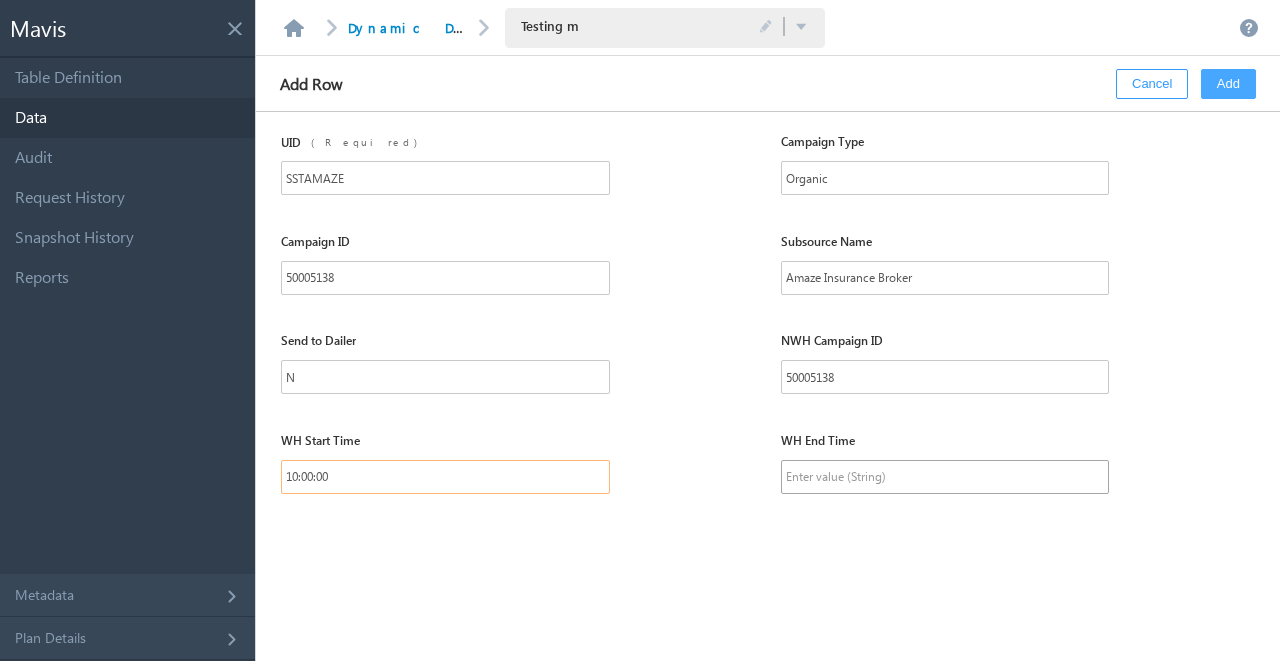 type on "10:00:00" 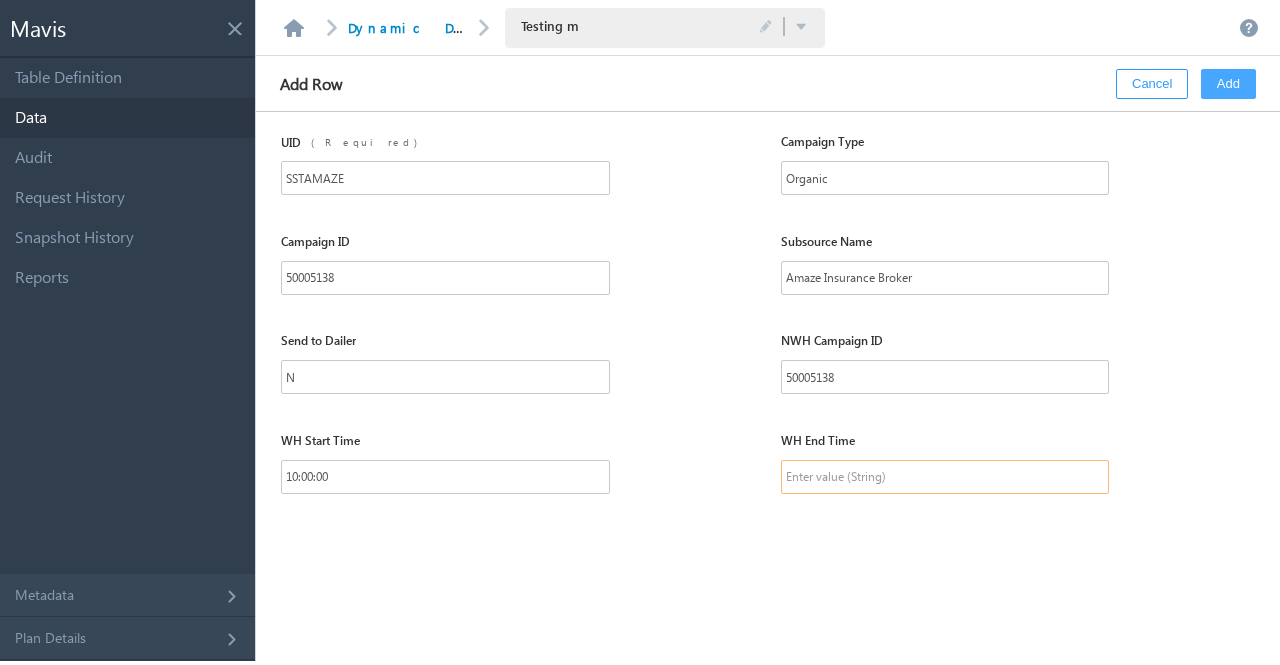 click at bounding box center (945, 477) 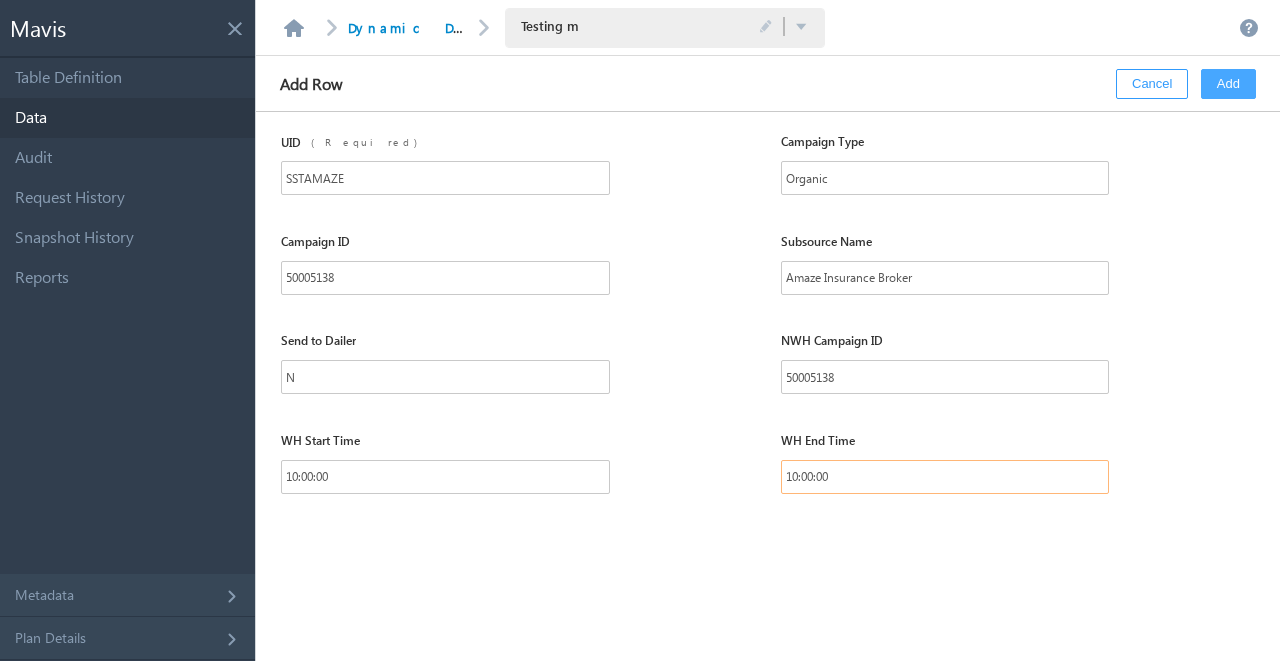 click on "10:00:00" at bounding box center [945, 477] 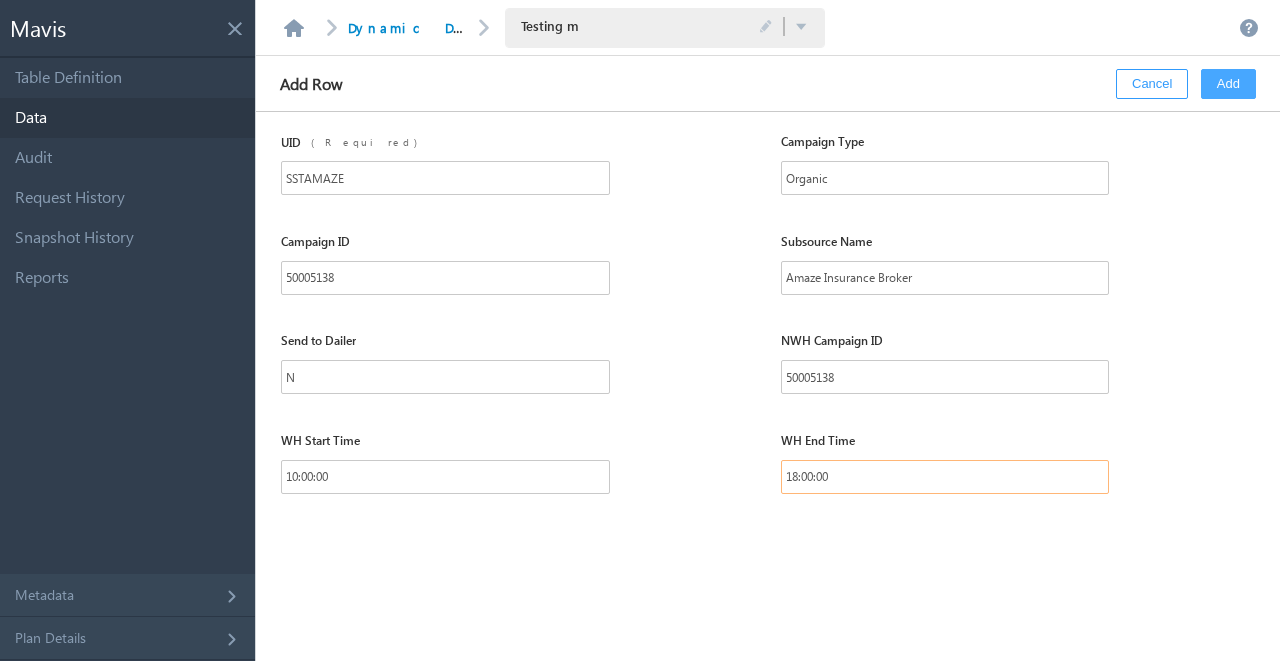 type on "18:00:00" 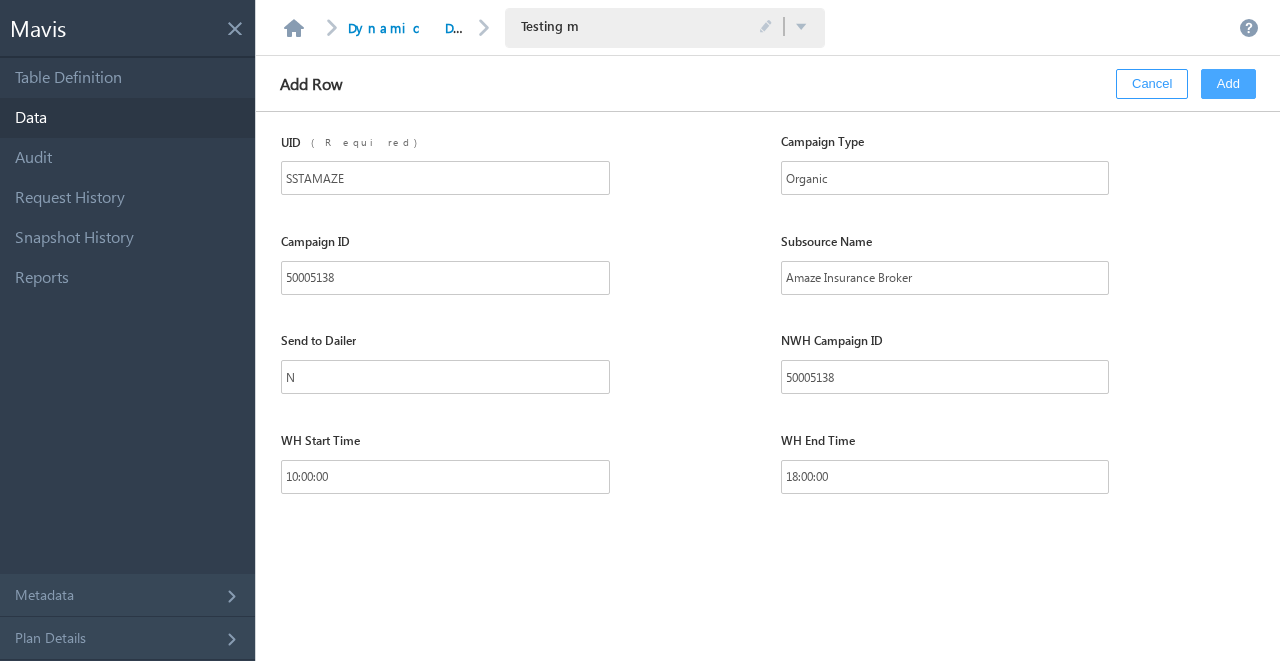 click on "WH Start Time 10:00:00" at bounding box center (531, 463) 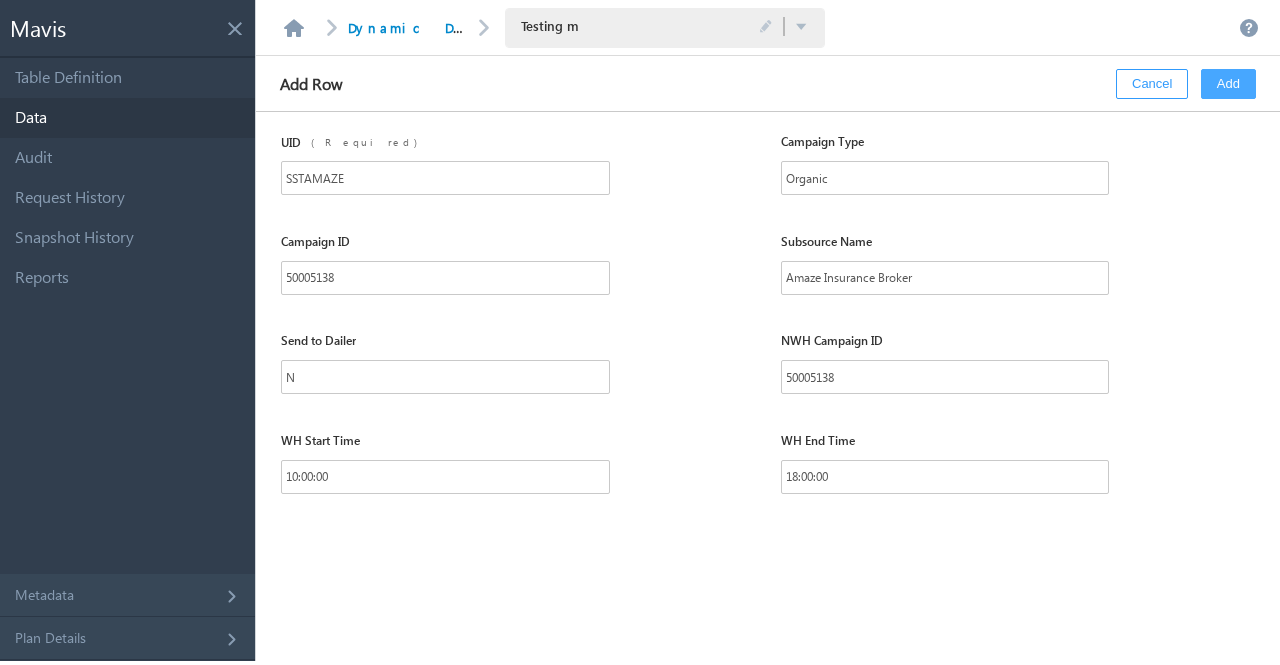 click on "Add" at bounding box center (1228, 84) 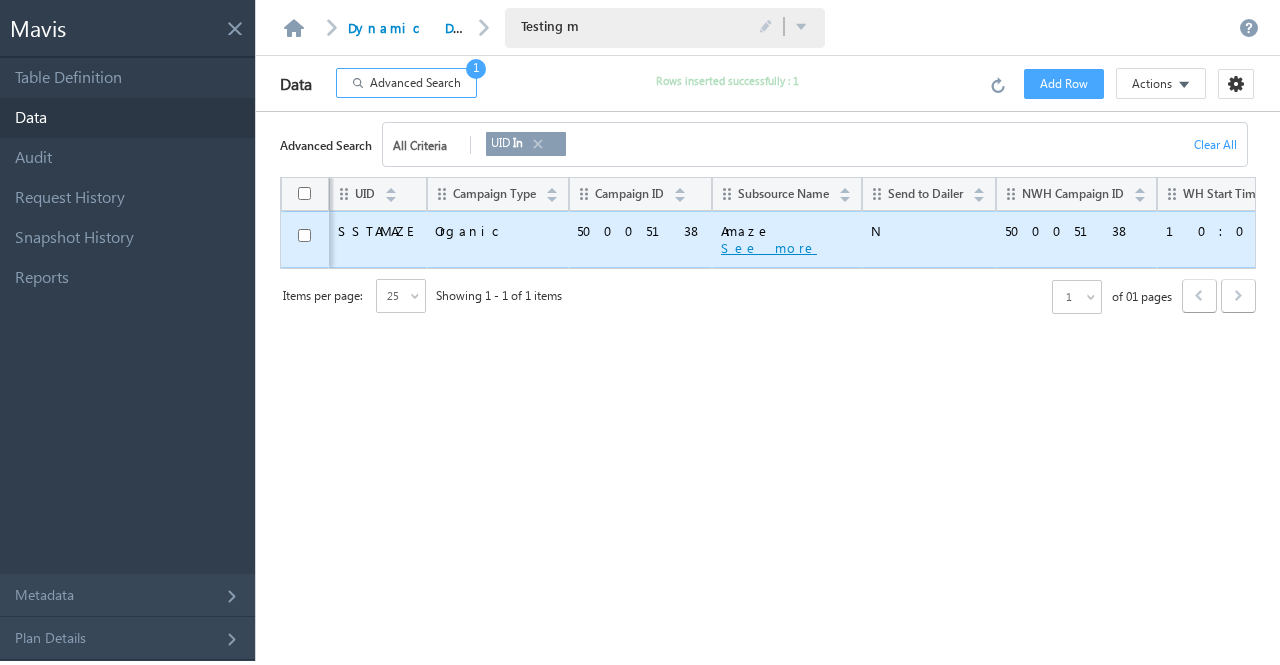 click on "See more" at bounding box center (769, 248) 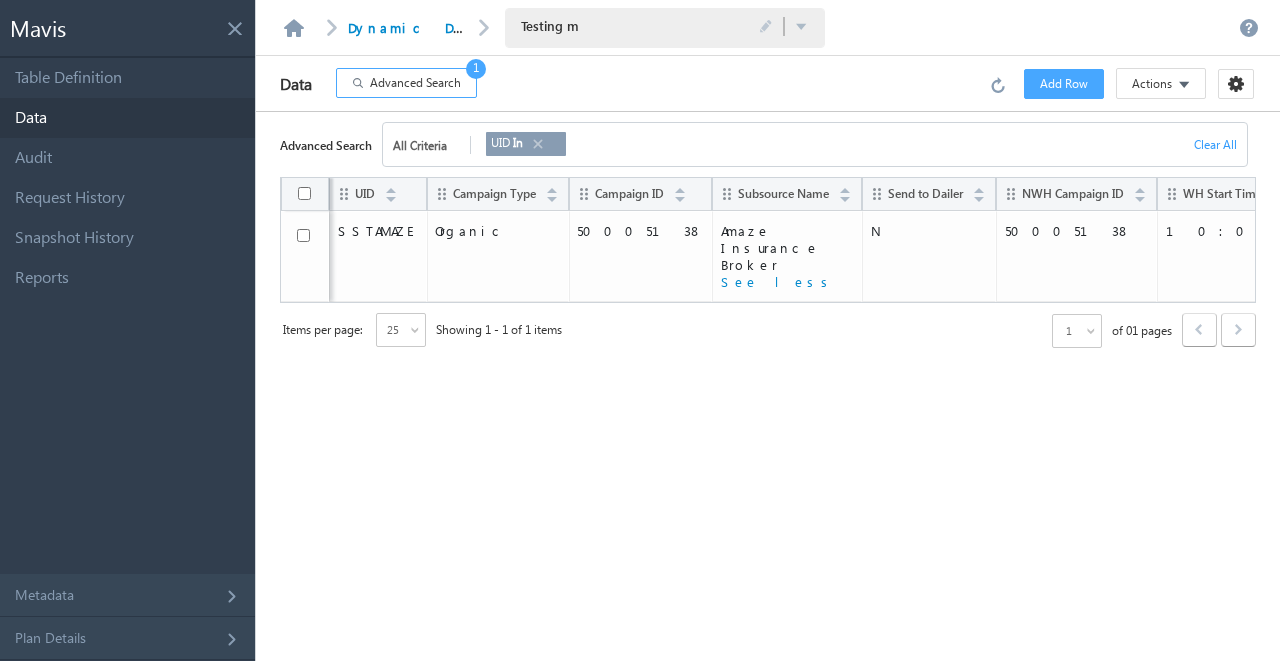 scroll, scrollTop: 0, scrollLeft: 141, axis: horizontal 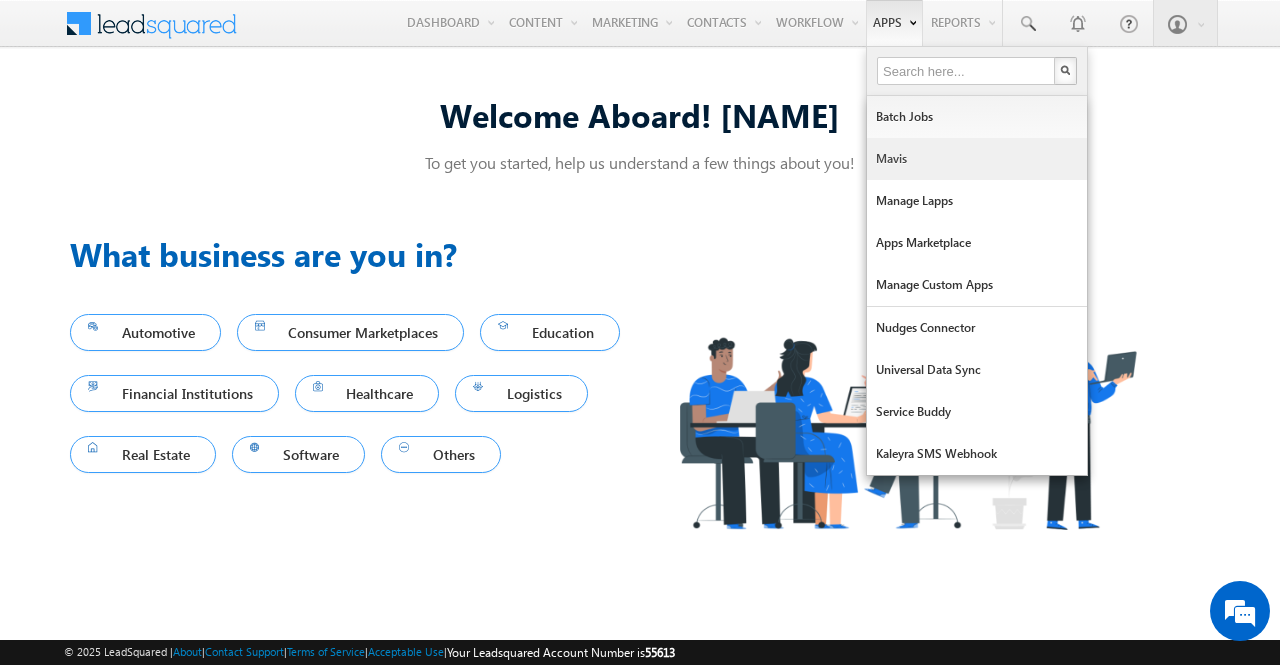 click on "Mavis" at bounding box center (977, 159) 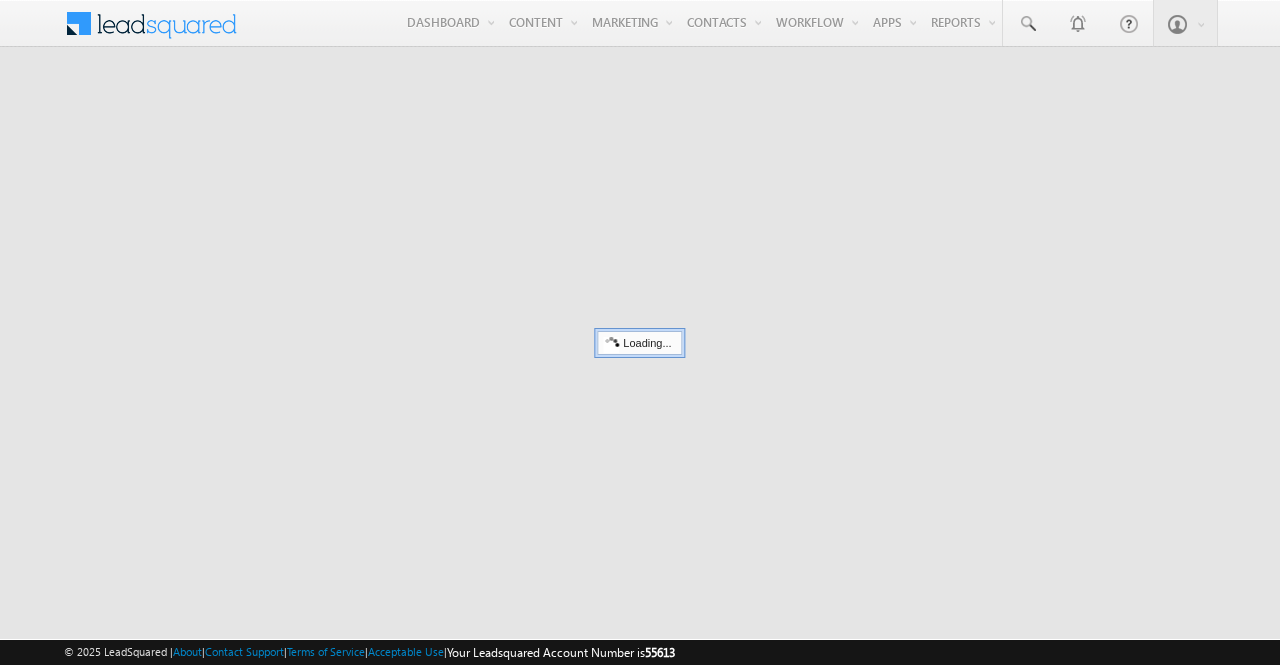 scroll, scrollTop: 0, scrollLeft: 0, axis: both 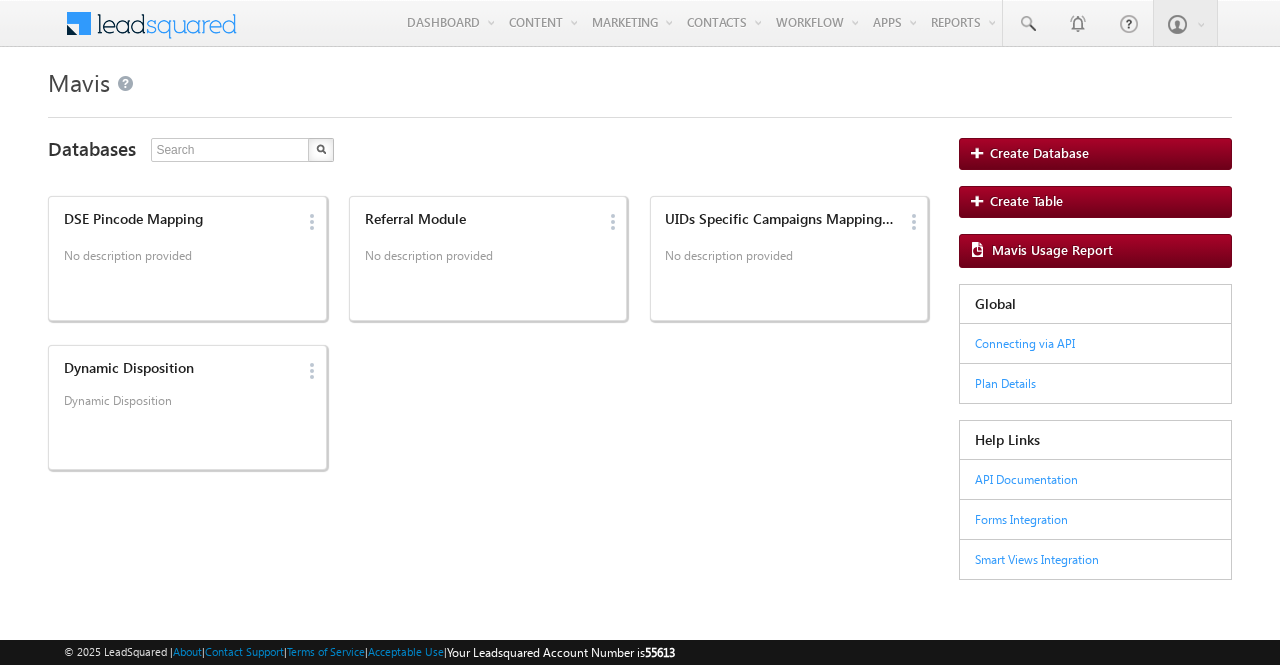 click on "Dynamic Disposition   Dynamic Disposition" at bounding box center [176, 388] 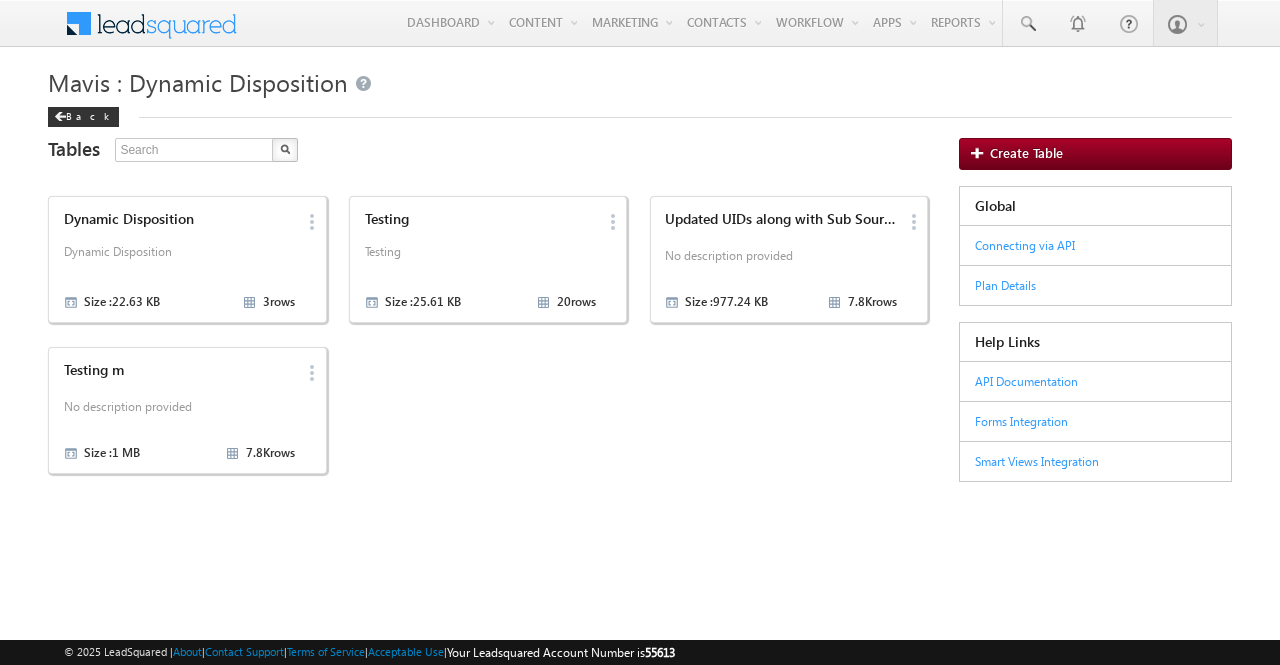 click on "Testing m   No description provided Size :  1 MB 7.8K  rows" at bounding box center (176, 410) 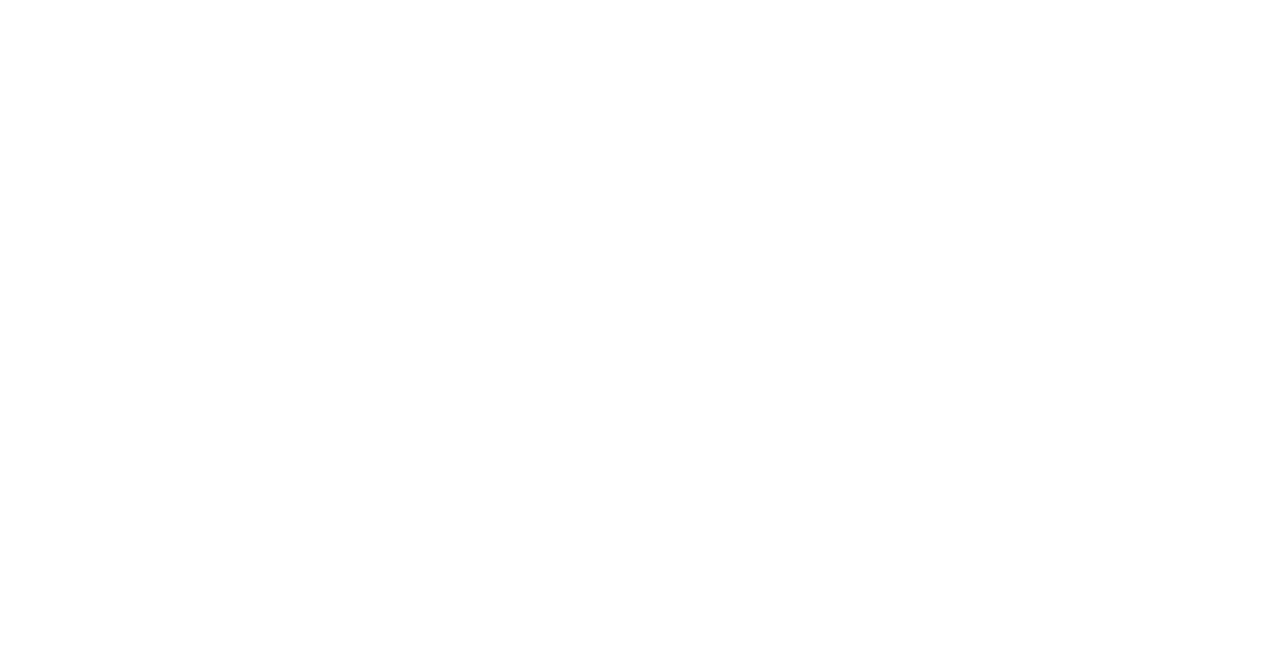 scroll, scrollTop: 0, scrollLeft: 0, axis: both 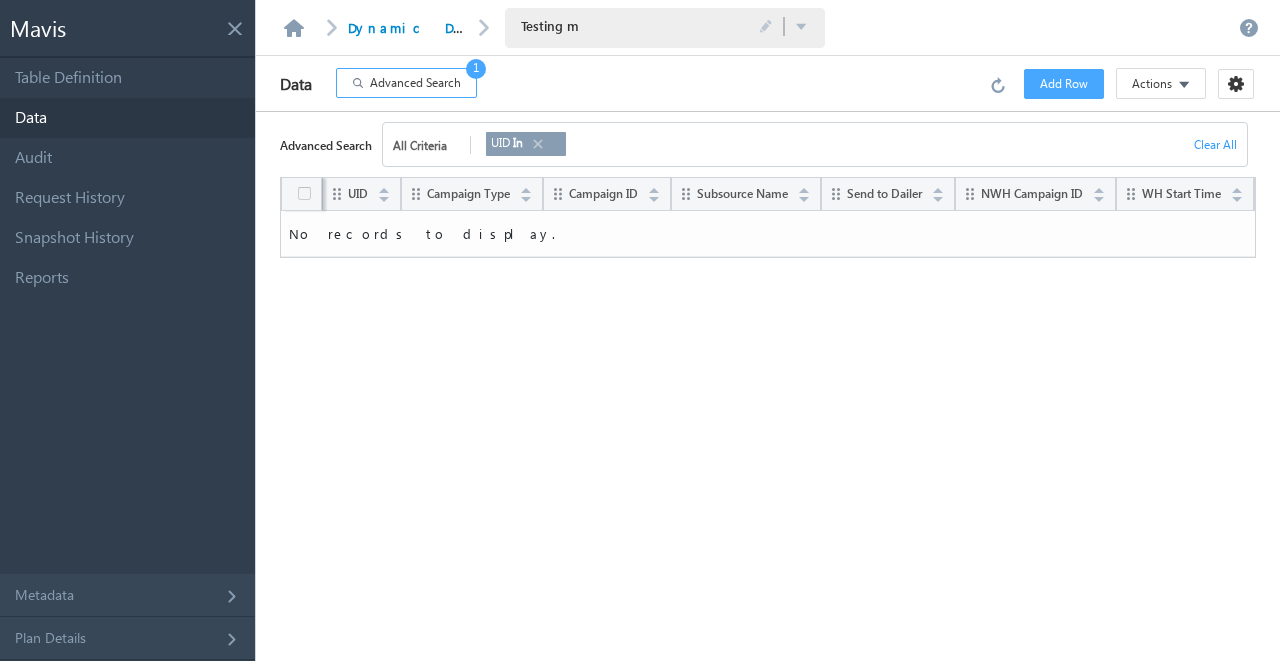 click at bounding box center (537, 144) 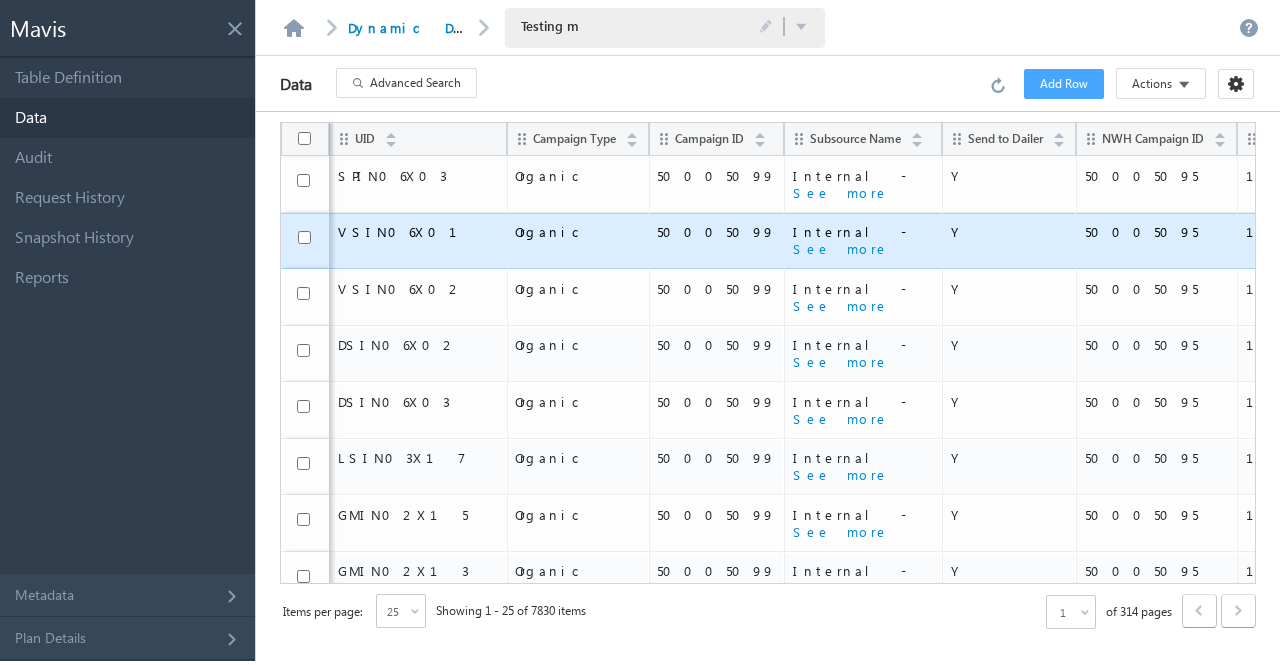 scroll, scrollTop: 0, scrollLeft: 174, axis: horizontal 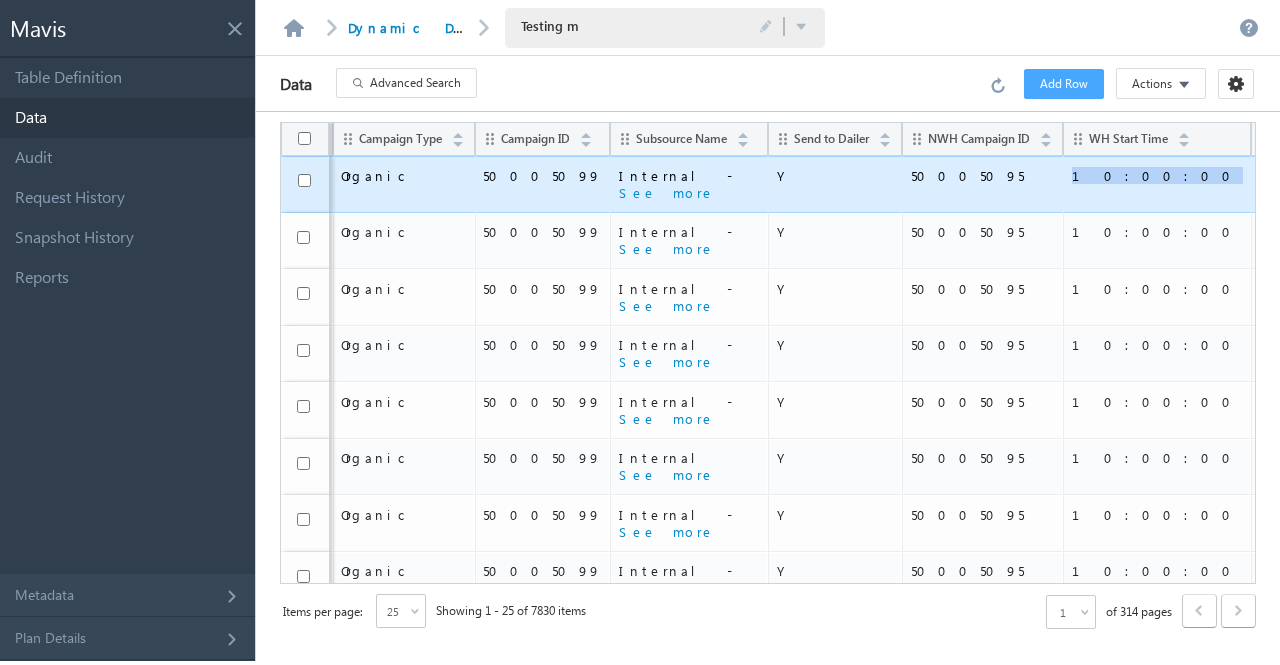 drag, startPoint x: 1040, startPoint y: 167, endPoint x: 980, endPoint y: 171, distance: 60.133186 